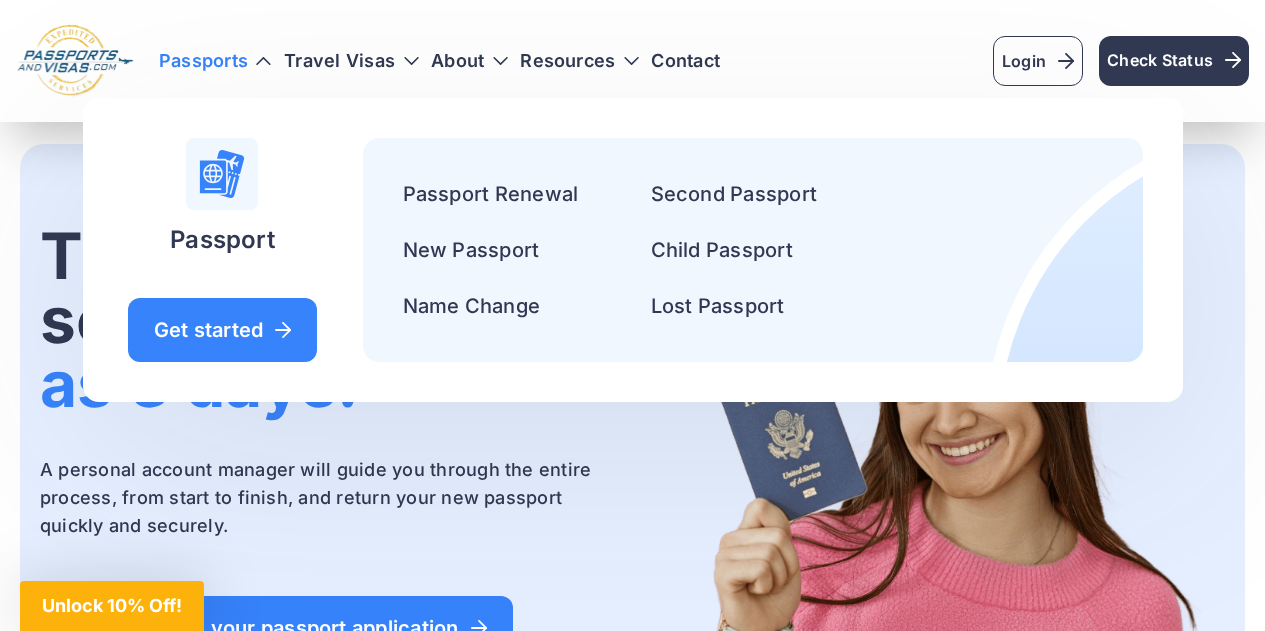 scroll, scrollTop: 404, scrollLeft: 0, axis: vertical 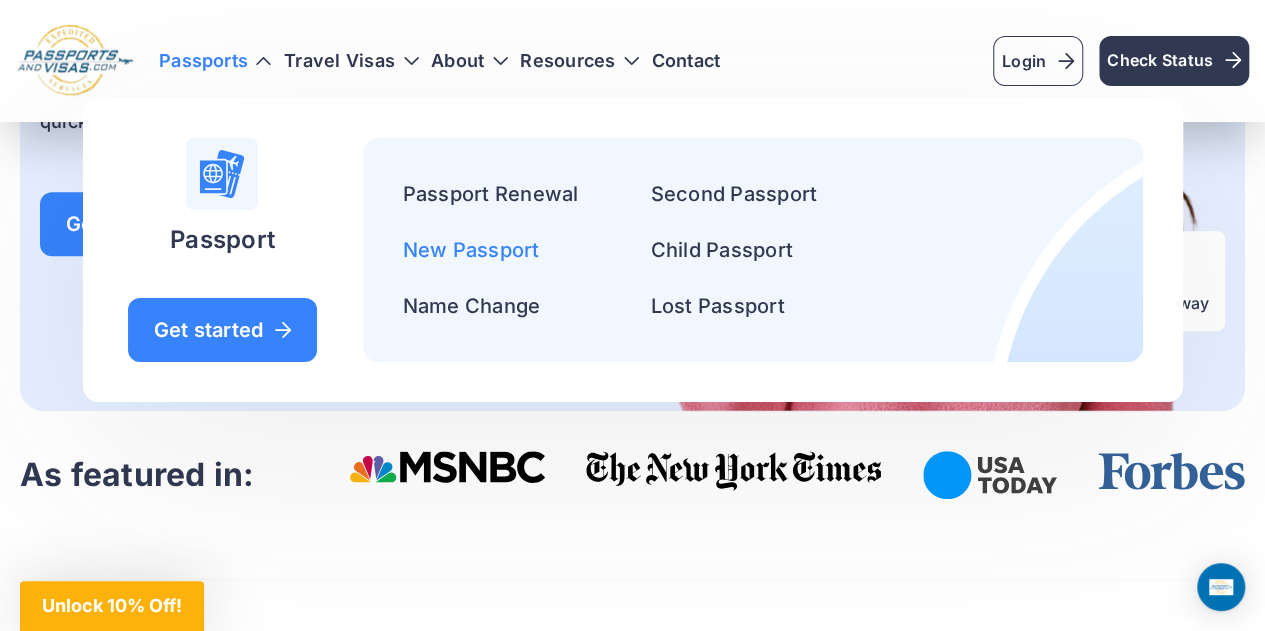 click on "New Passport" at bounding box center [471, 250] 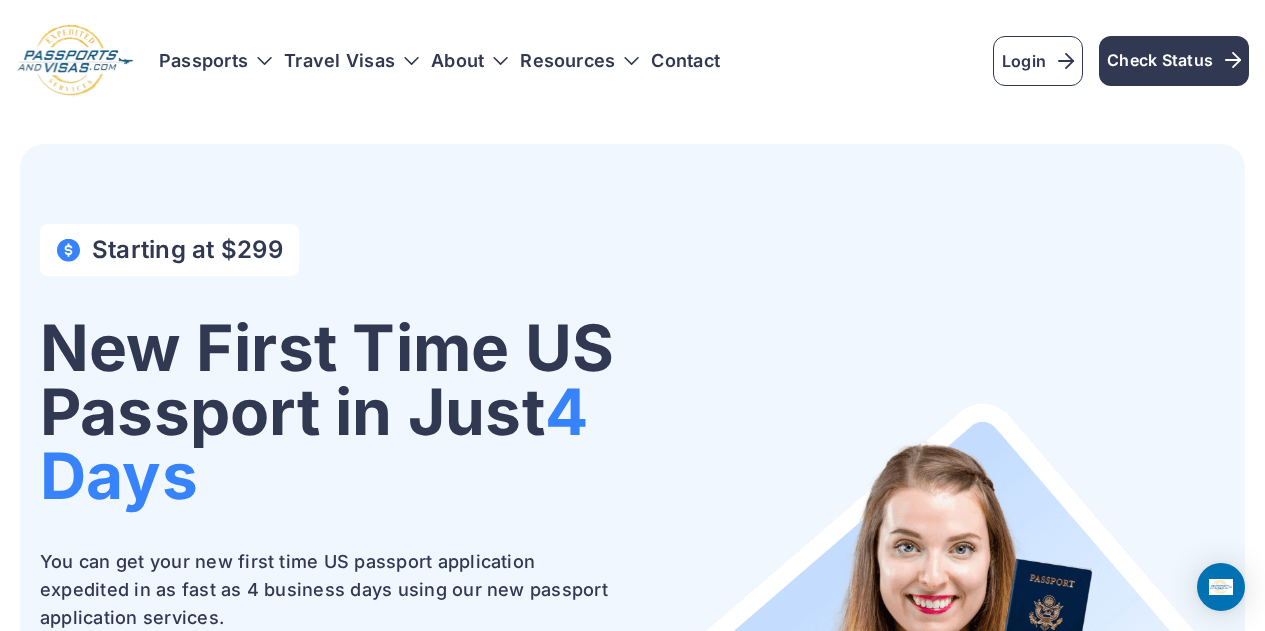 scroll, scrollTop: 0, scrollLeft: 0, axis: both 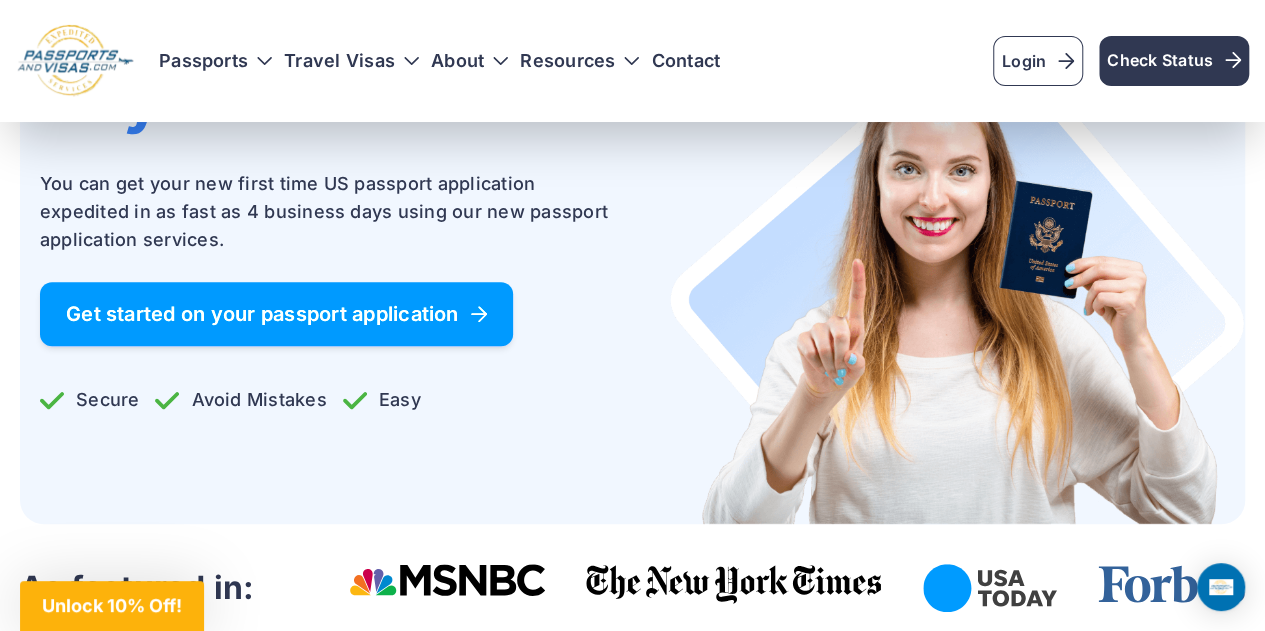 click on "Get started on your passport application" at bounding box center [276, 314] 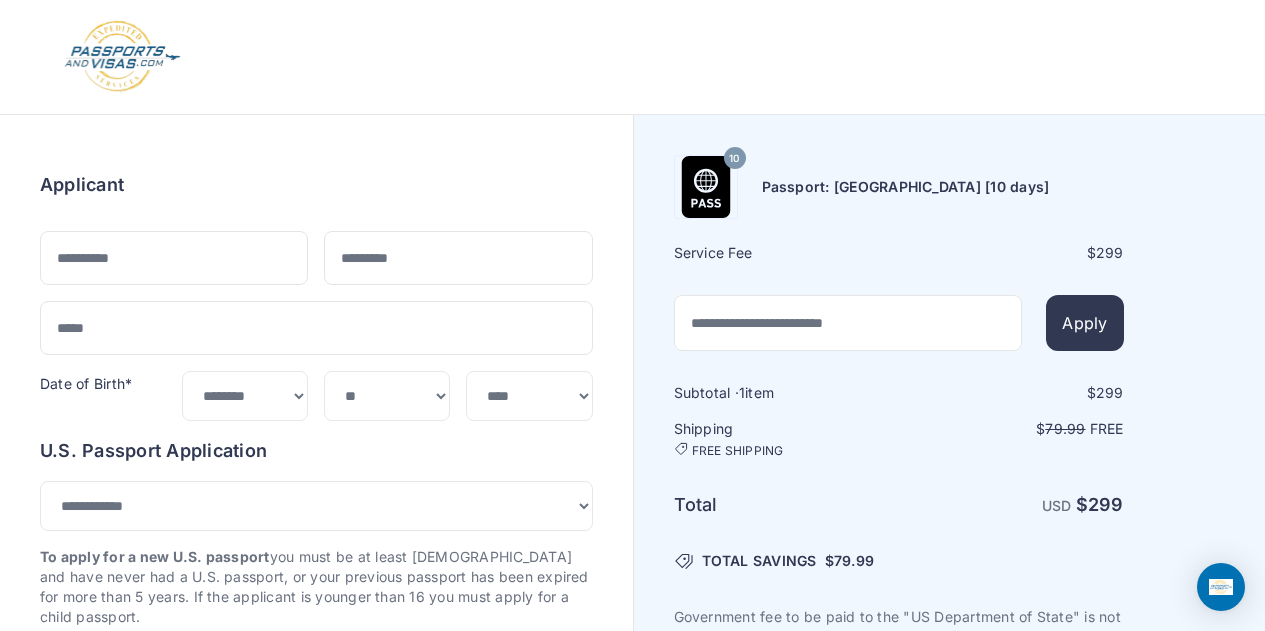 select on "***" 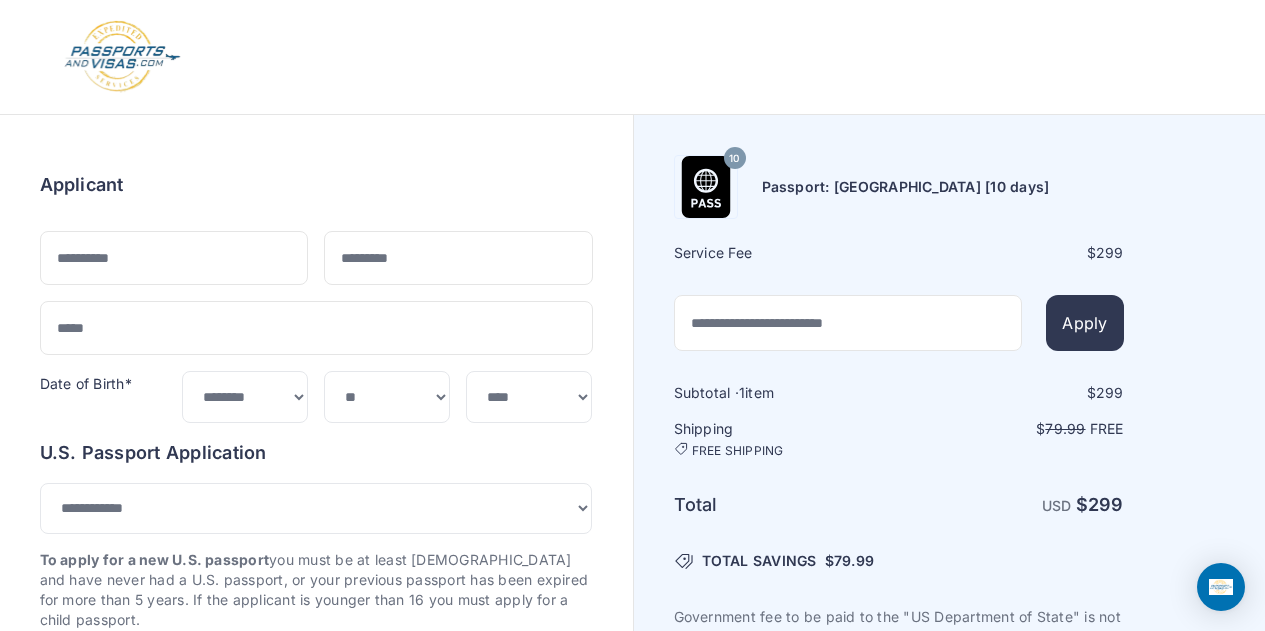 scroll, scrollTop: 0, scrollLeft: 0, axis: both 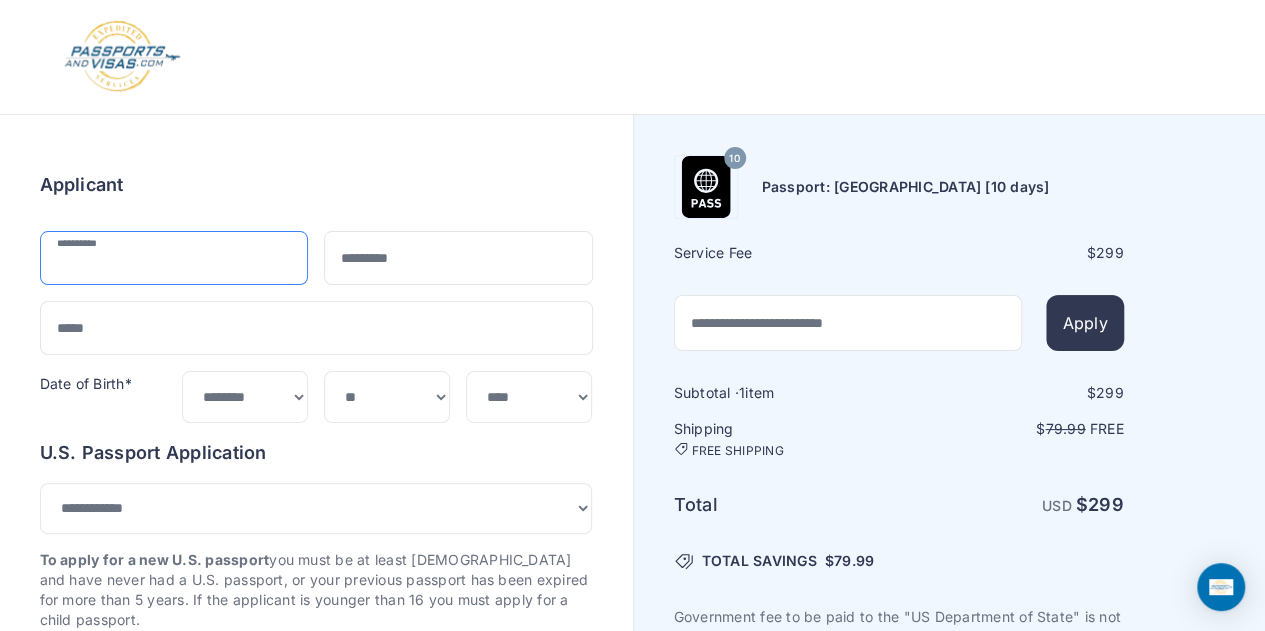 click at bounding box center (174, 258) 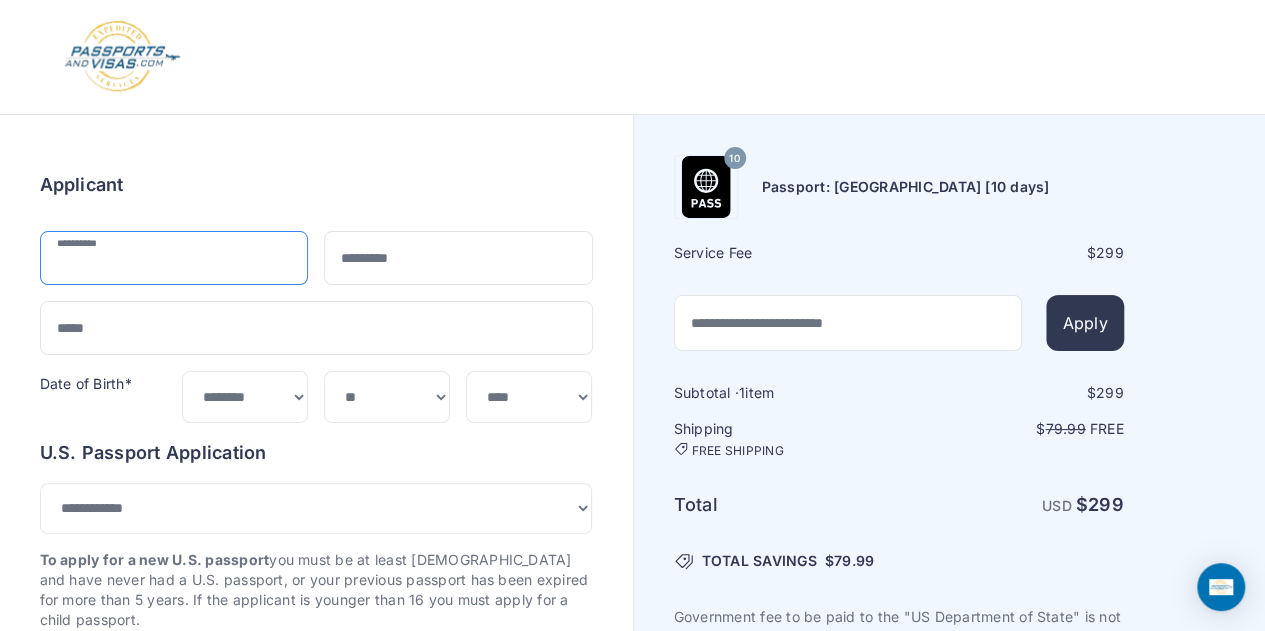 type on "*******" 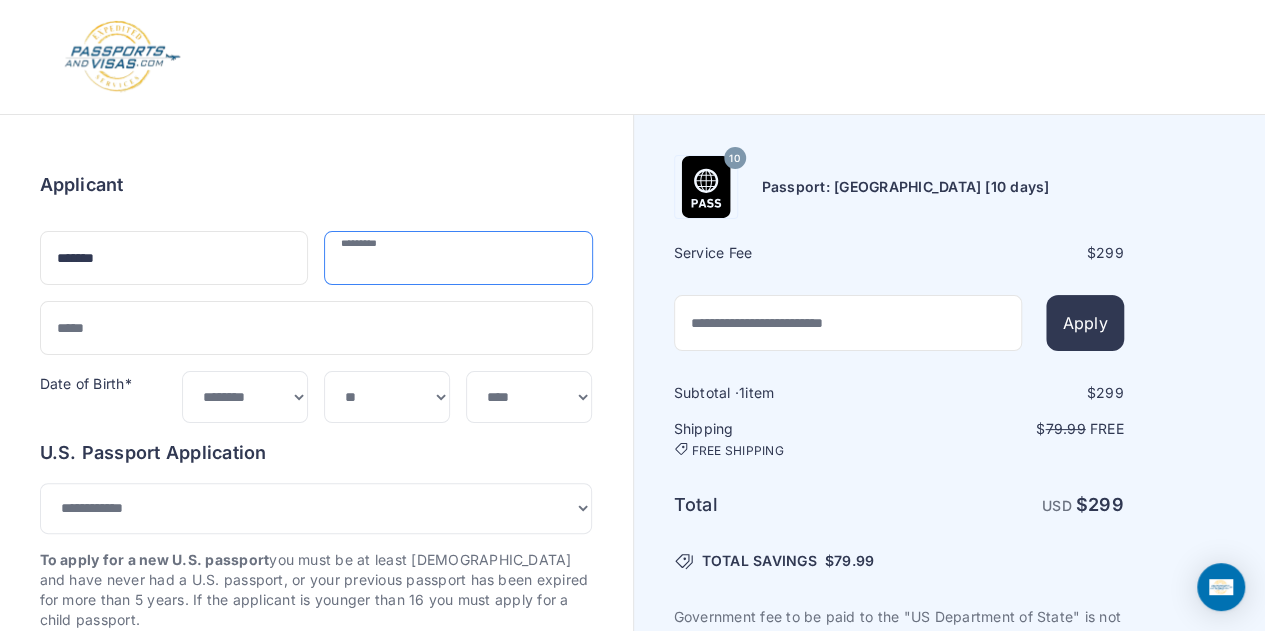 click at bounding box center (458, 258) 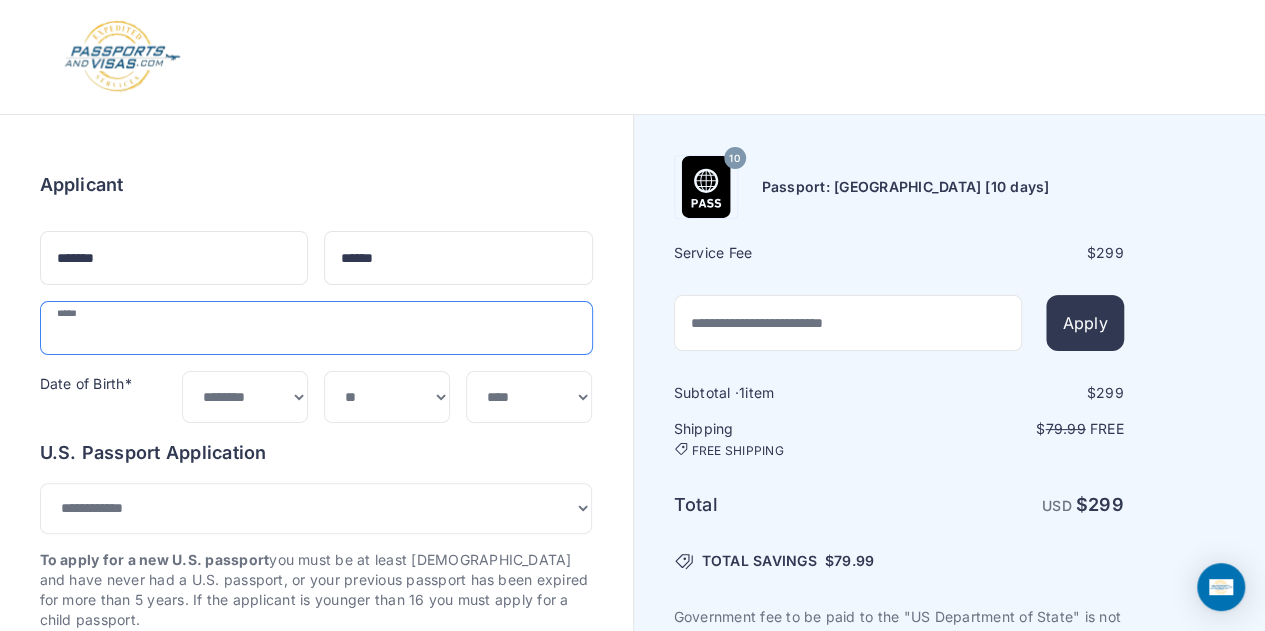 click at bounding box center [316, 328] 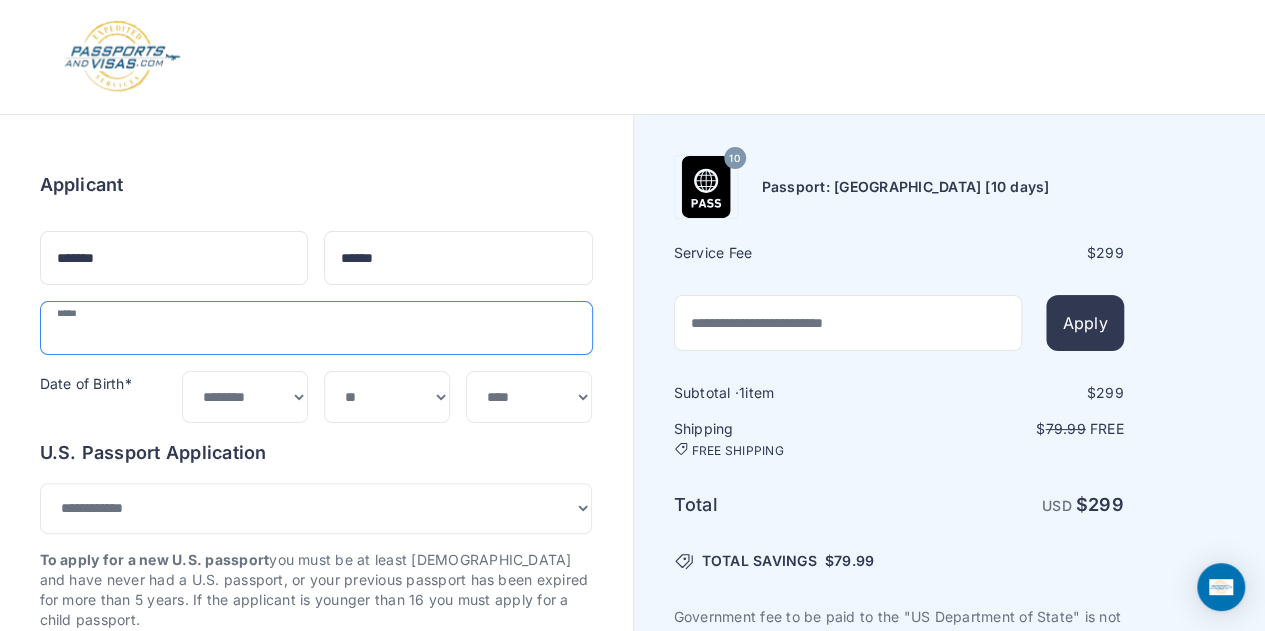 type on "**********" 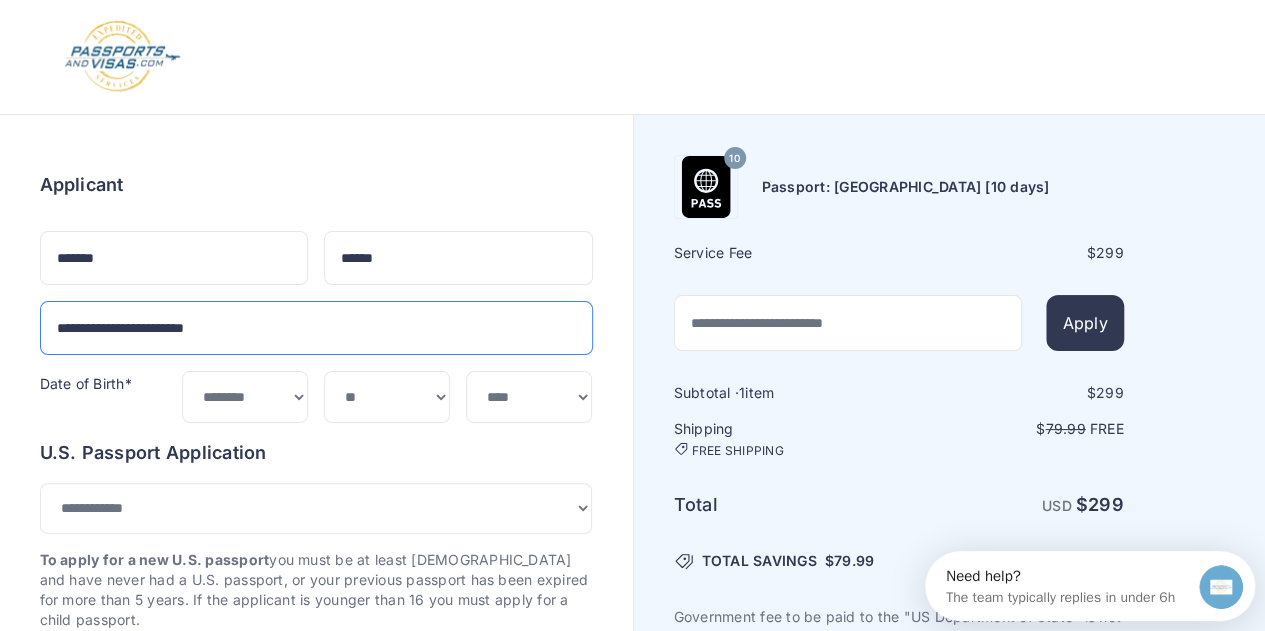 scroll, scrollTop: 0, scrollLeft: 0, axis: both 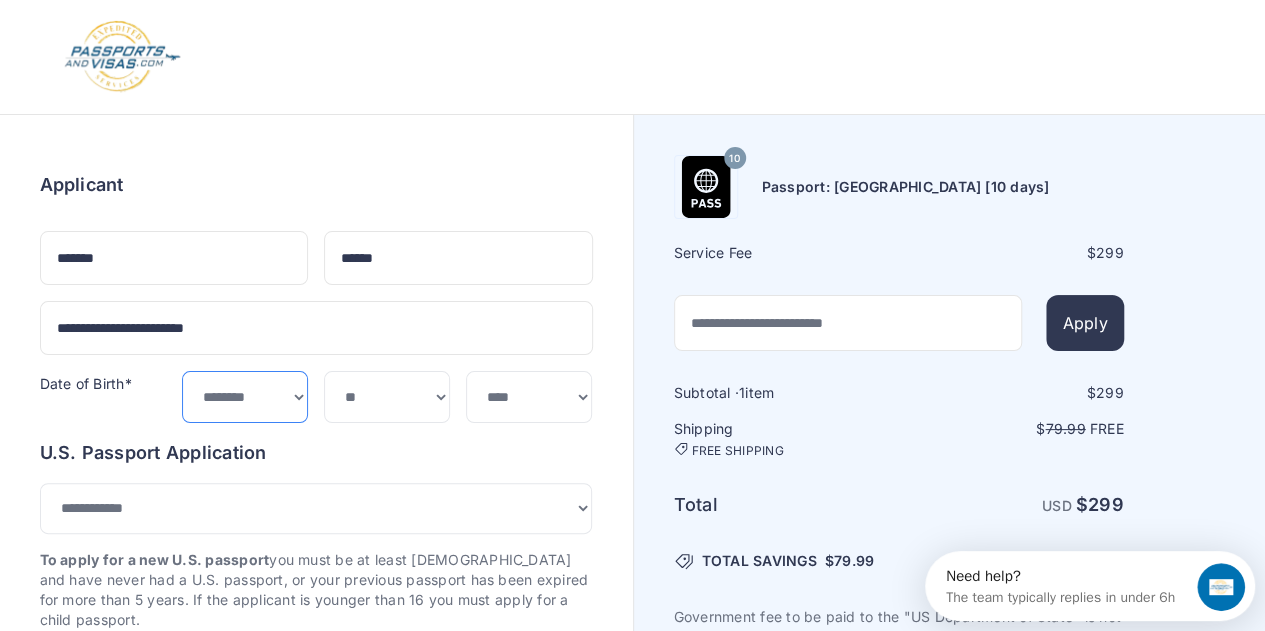 click on "*****
*******
********
*****
*****
***
****
****
******
*********
*******
********
********" at bounding box center [245, 396] 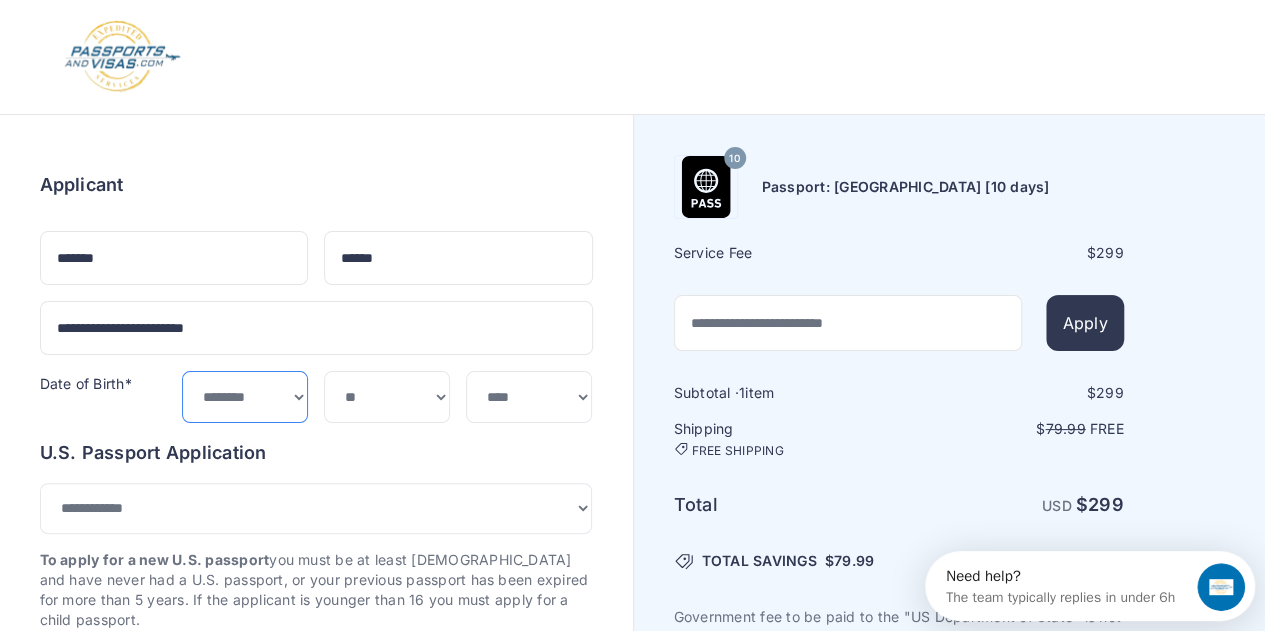 select on "*" 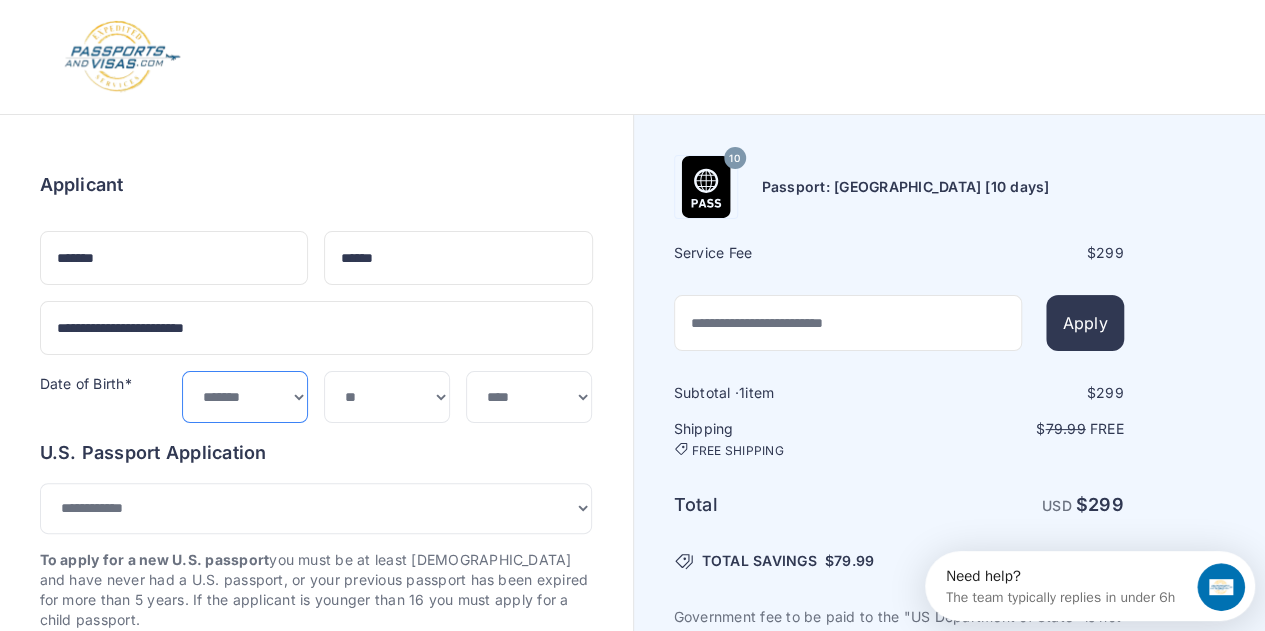 click on "*****
*******
********
*****
*****
***
****
****
******
*********
*******
********
********" at bounding box center (245, 396) 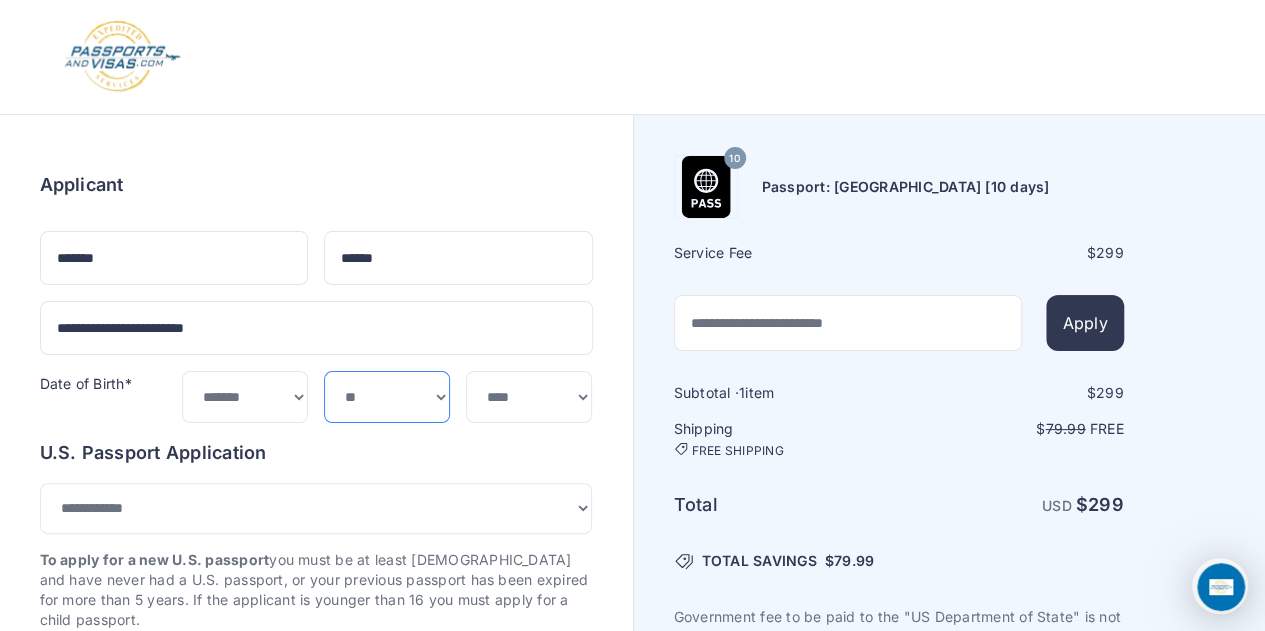click on "***
*
*
*
*
*
*
*
*
*
**
**
**
**
** ** ** ** ** **" at bounding box center [387, 396] 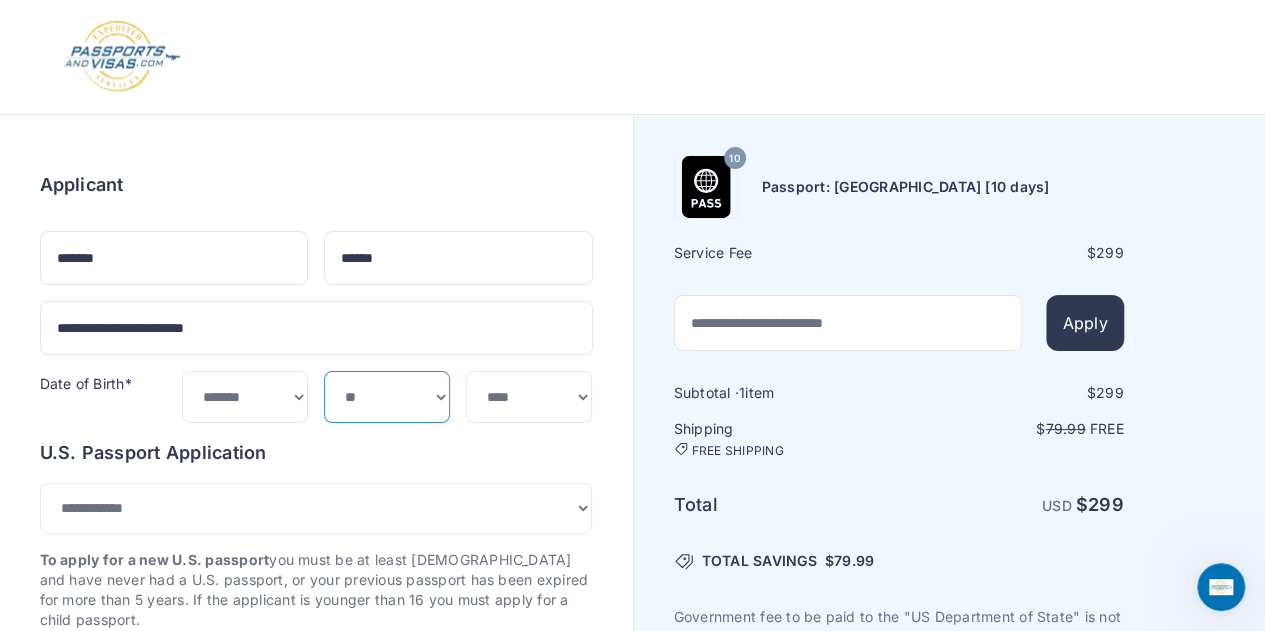 select on "**" 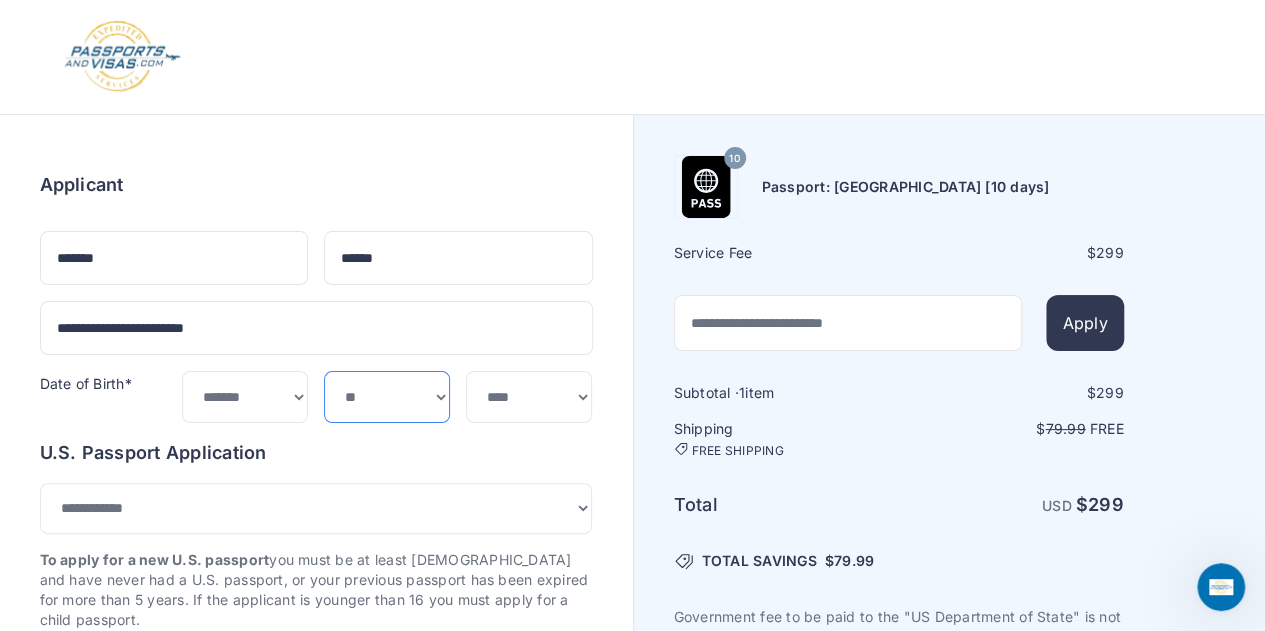 click on "***
*
*
*
*
*
*
*
*
*
**
**
**
**
** ** ** ** ** **" at bounding box center [387, 396] 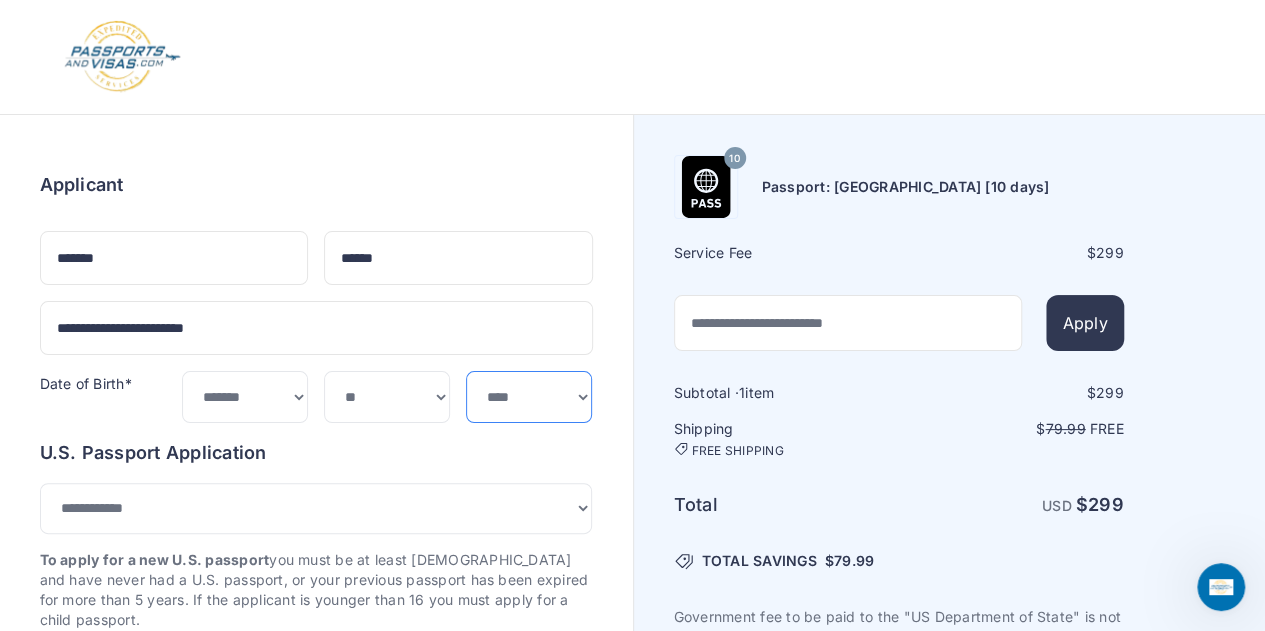 click on "****
****
****
****
****
****
****
****
****
****
****
****
****
**** **** **** **** **** **** **** **** **** **** ****" at bounding box center [529, 396] 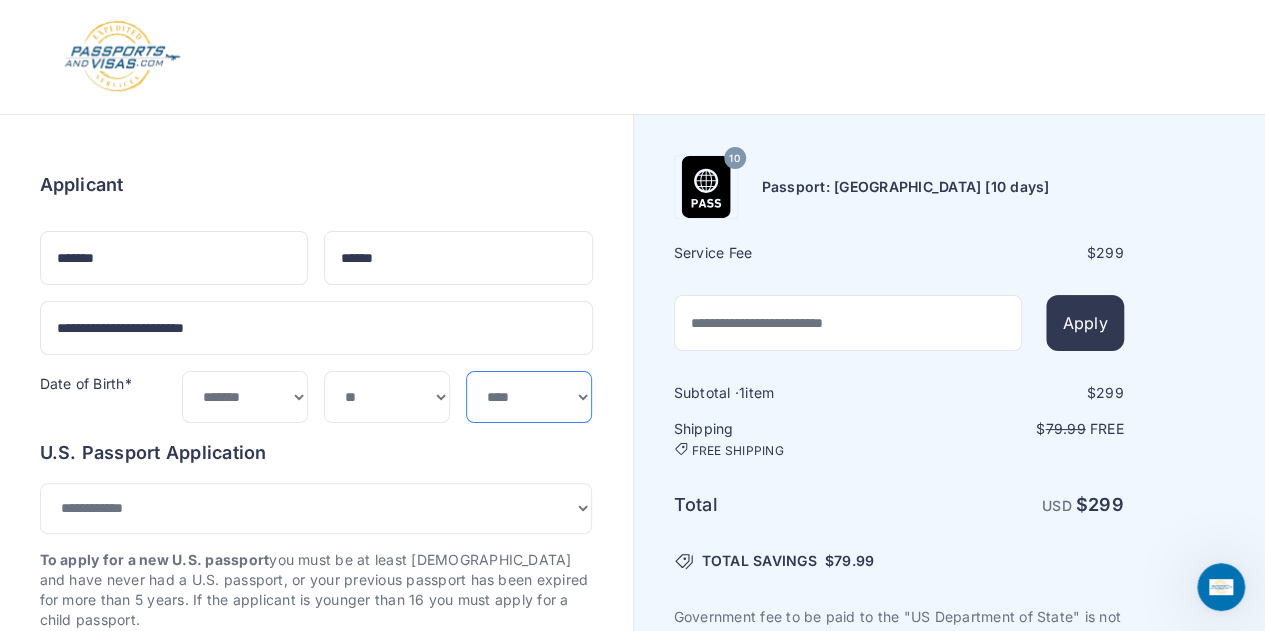 select on "****" 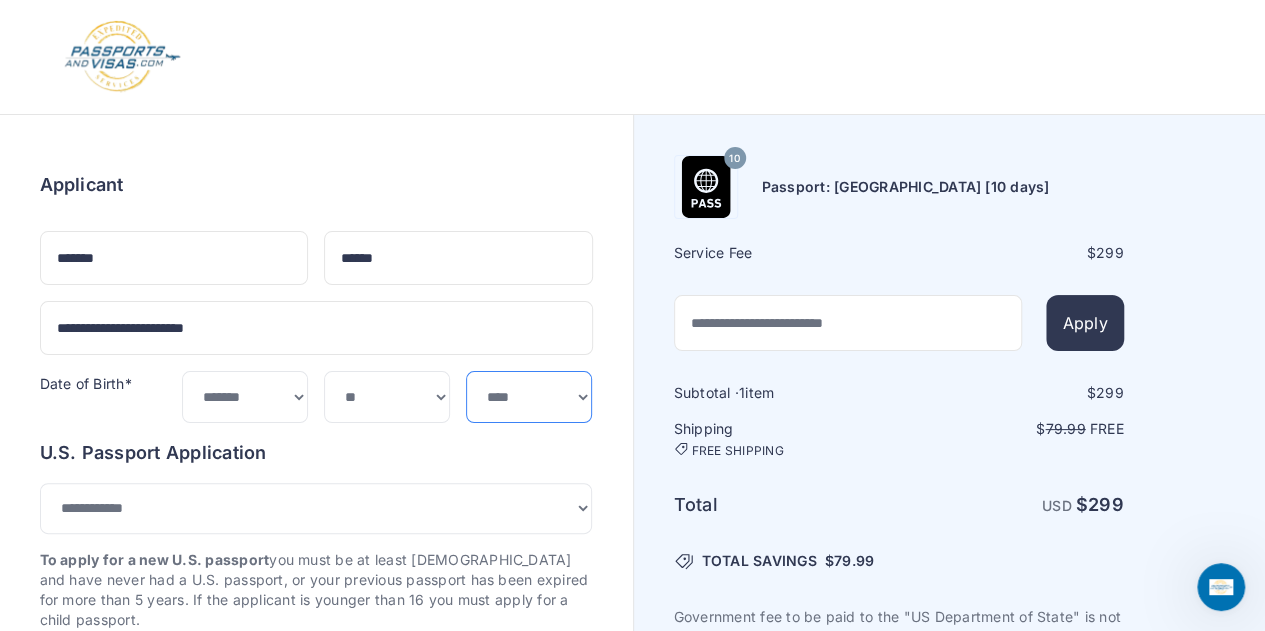 click on "****
****
****
****
****
****
****
****
****
****
****
****
****
**** **** **** **** **** **** **** **** **** **** ****" at bounding box center (529, 396) 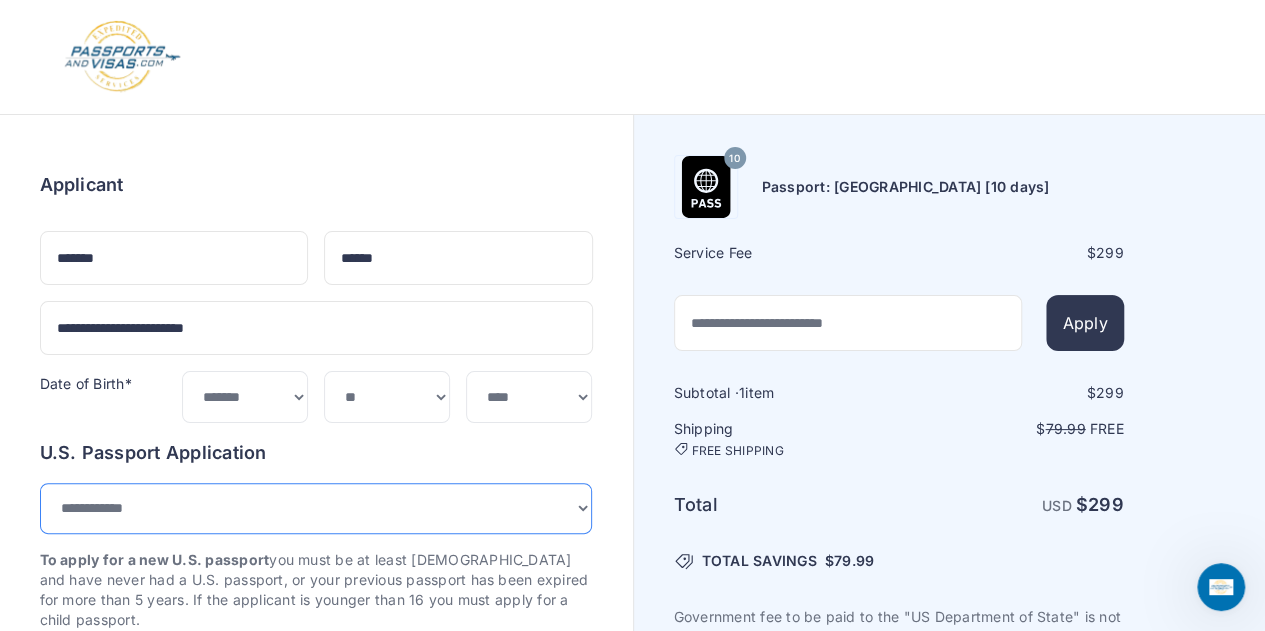 click on "**********" at bounding box center [316, 508] 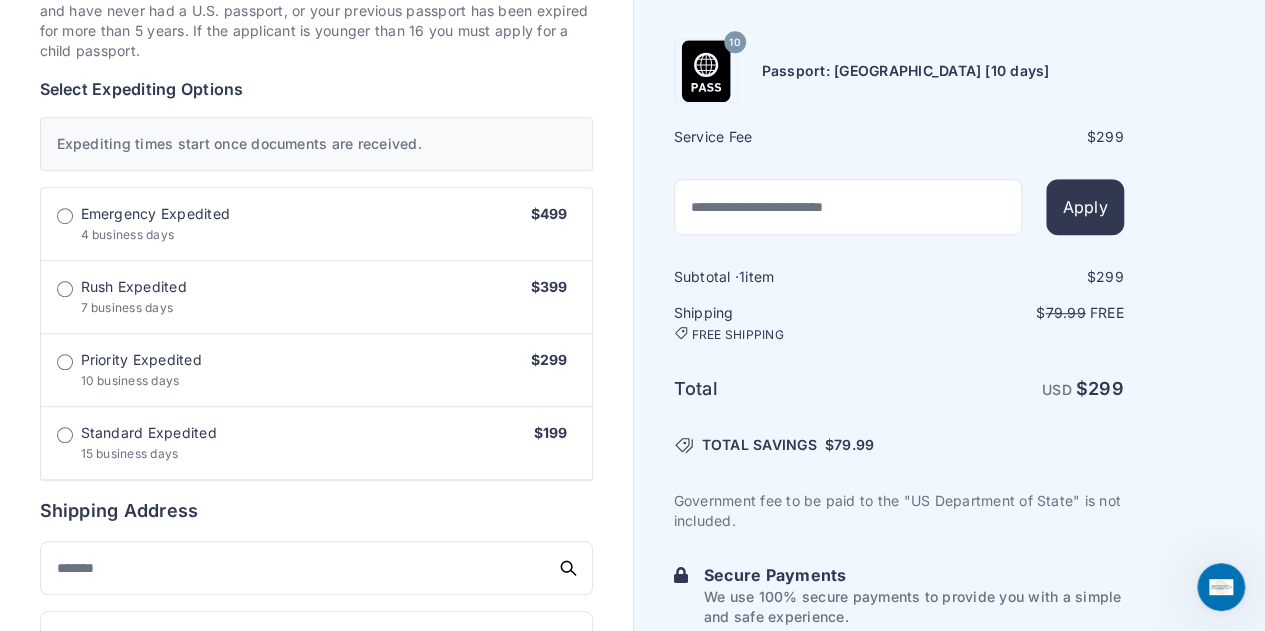 scroll, scrollTop: 570, scrollLeft: 0, axis: vertical 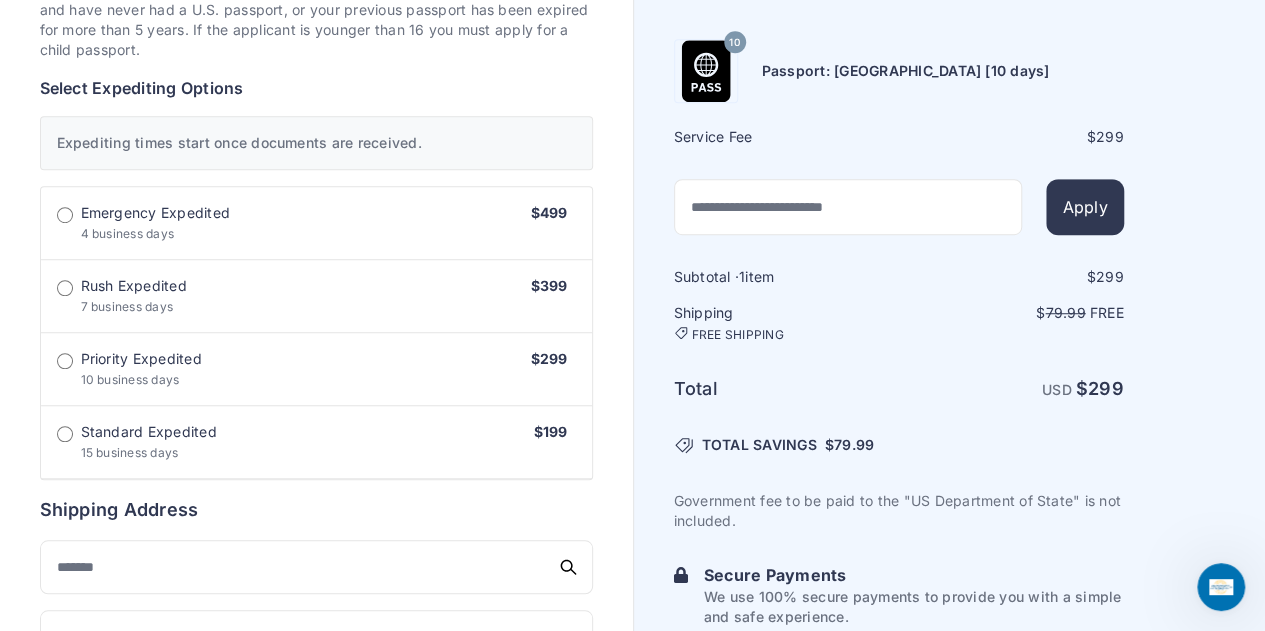 click on "Rush Expedited
7 business days
$399" at bounding box center [316, 296] 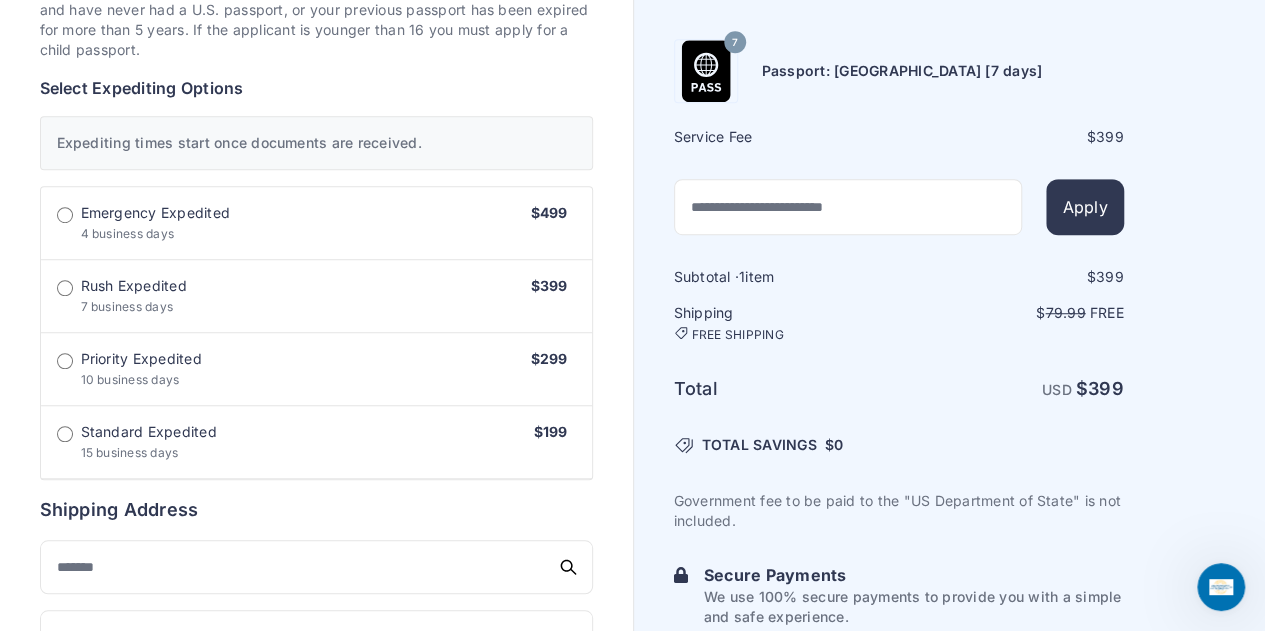 click on "Priority Expedited
10 business days
$299" at bounding box center (316, 369) 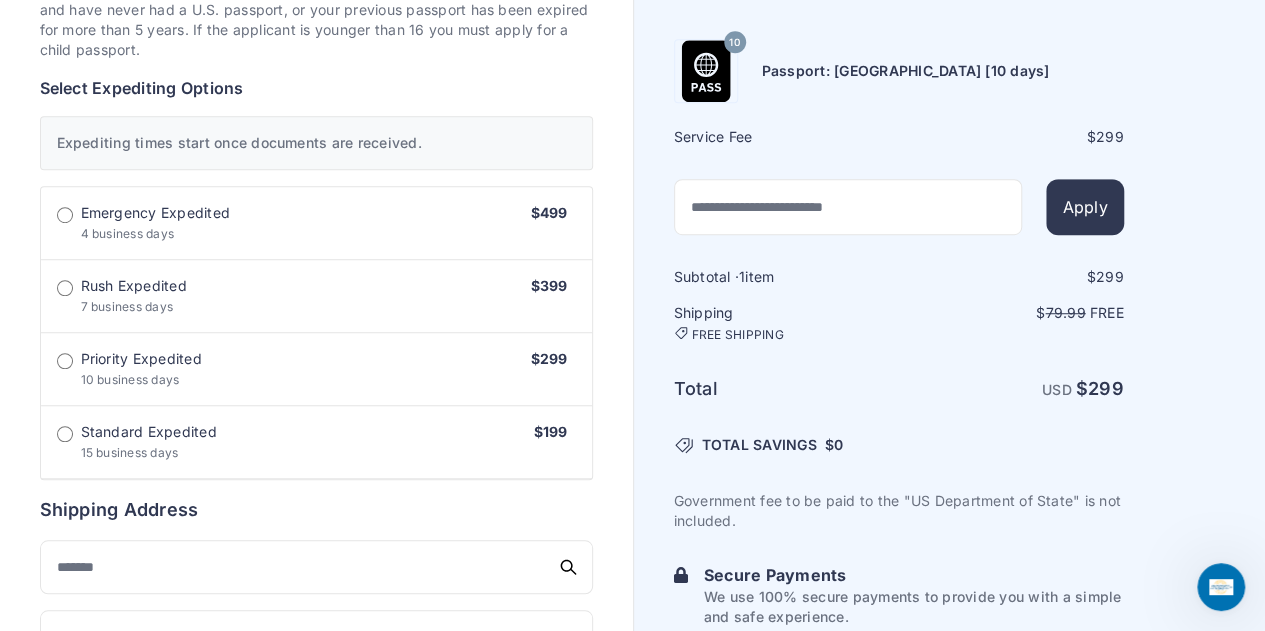 click on "Rush Expedited
7 business days
$399" at bounding box center [316, 296] 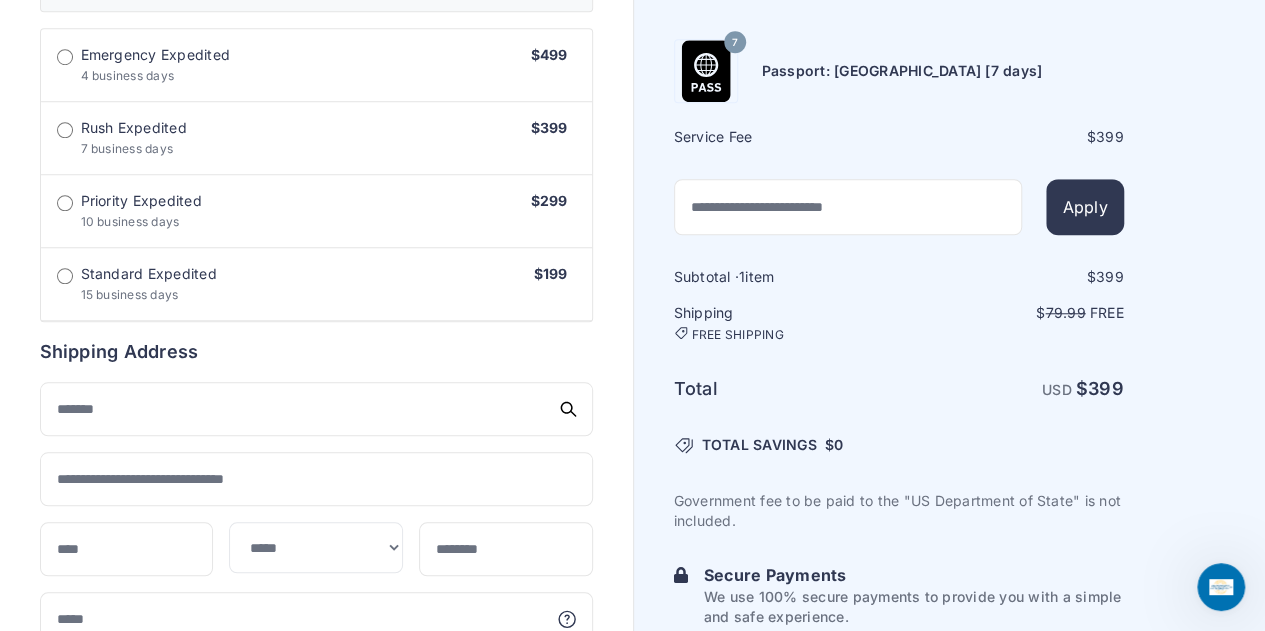 scroll, scrollTop: 727, scrollLeft: 0, axis: vertical 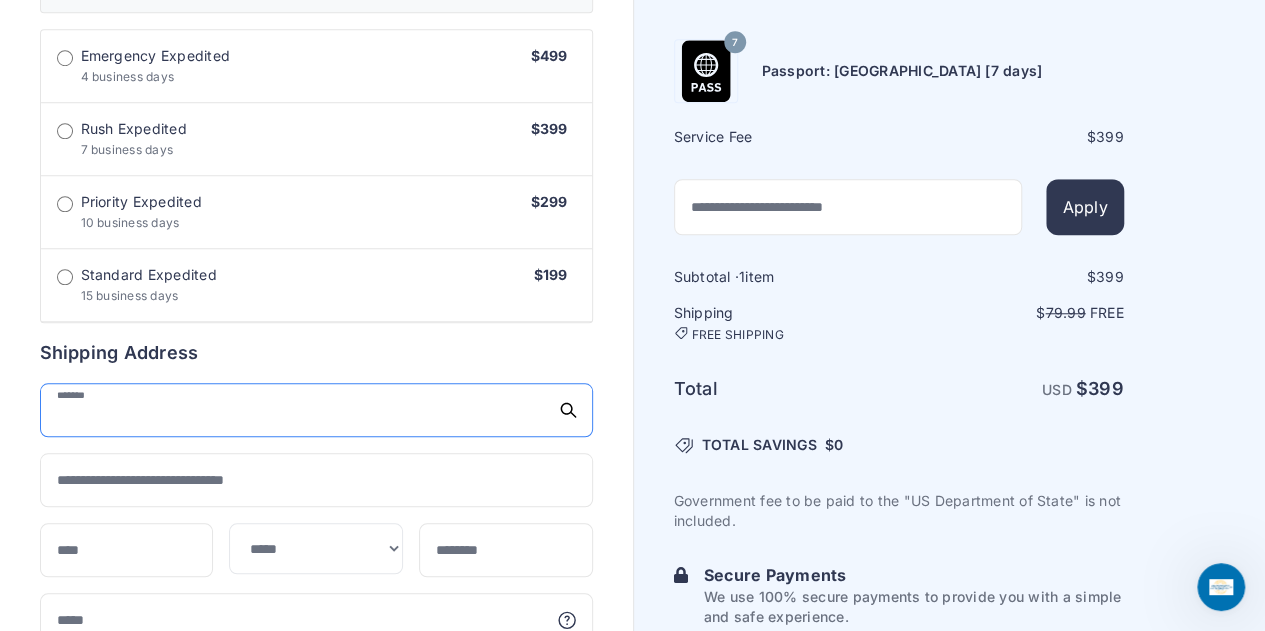 click at bounding box center (316, 410) 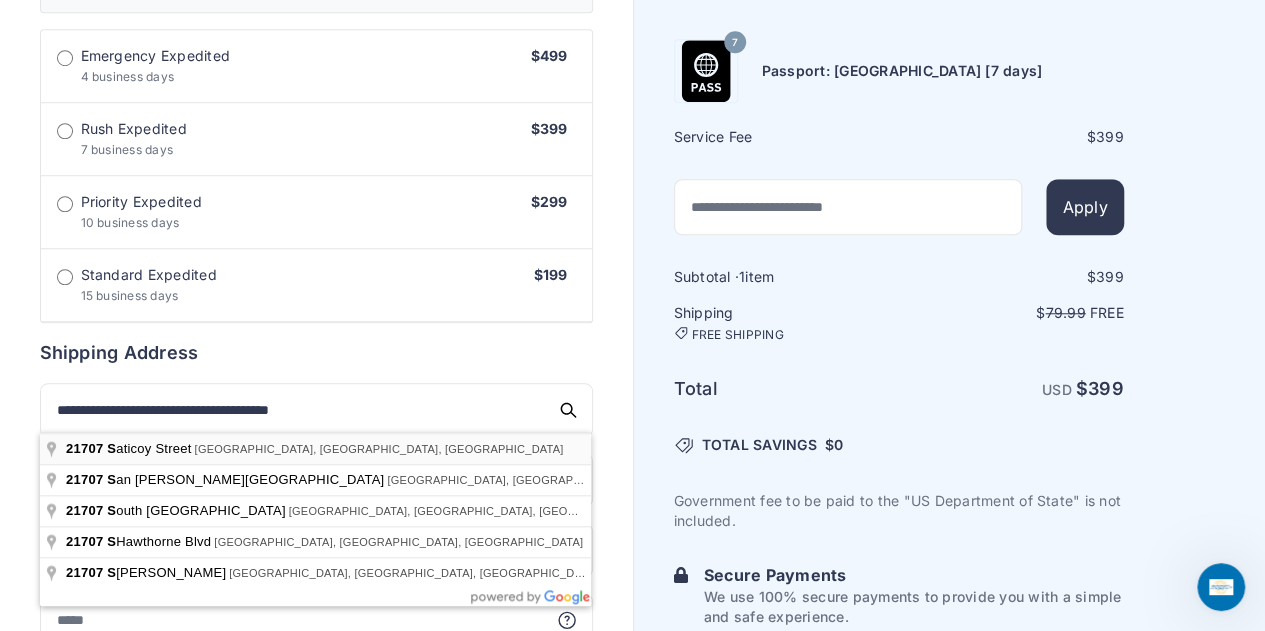 type on "**********" 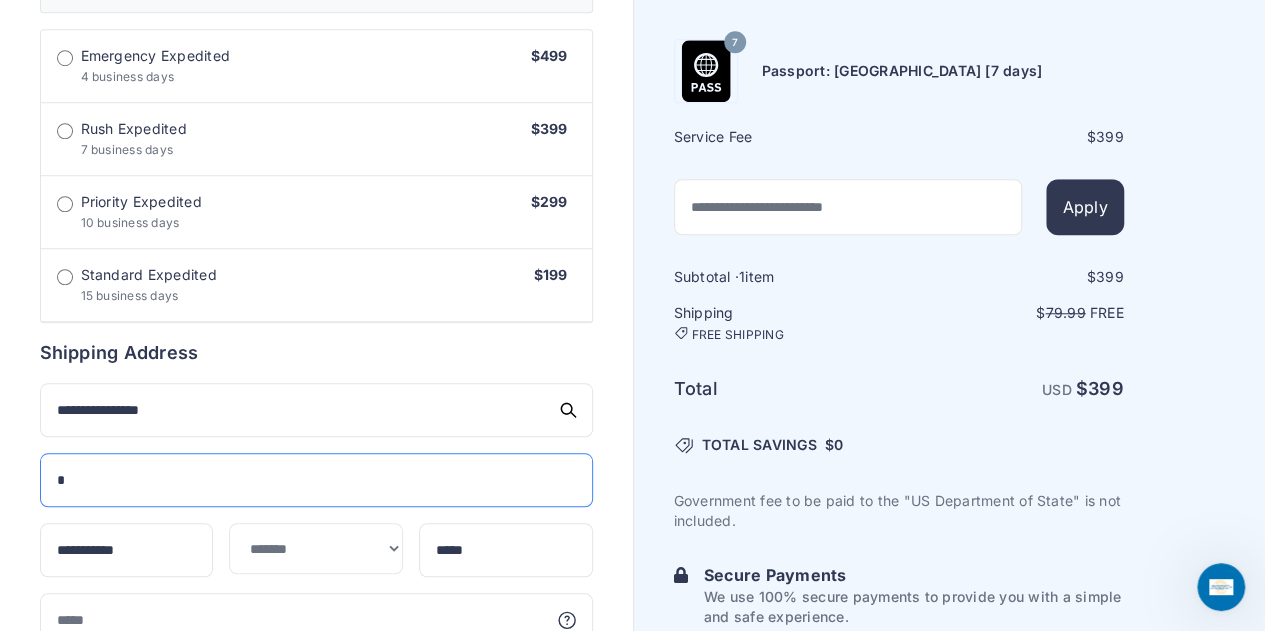click on "*" at bounding box center (316, 480) 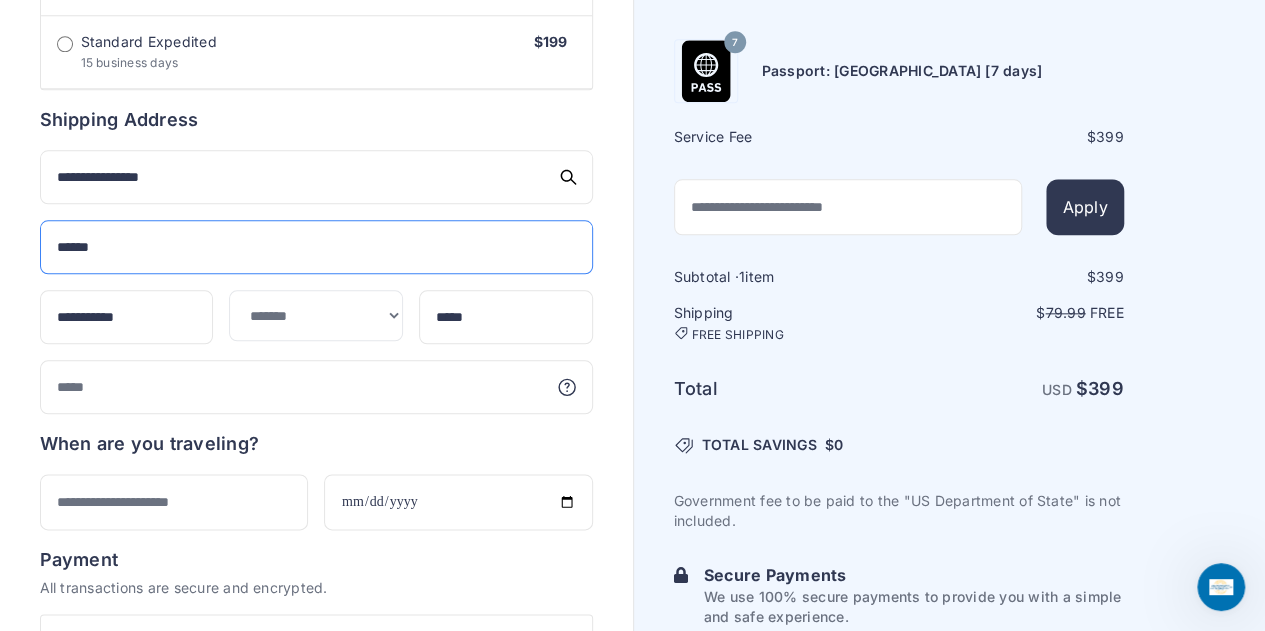 scroll, scrollTop: 961, scrollLeft: 0, axis: vertical 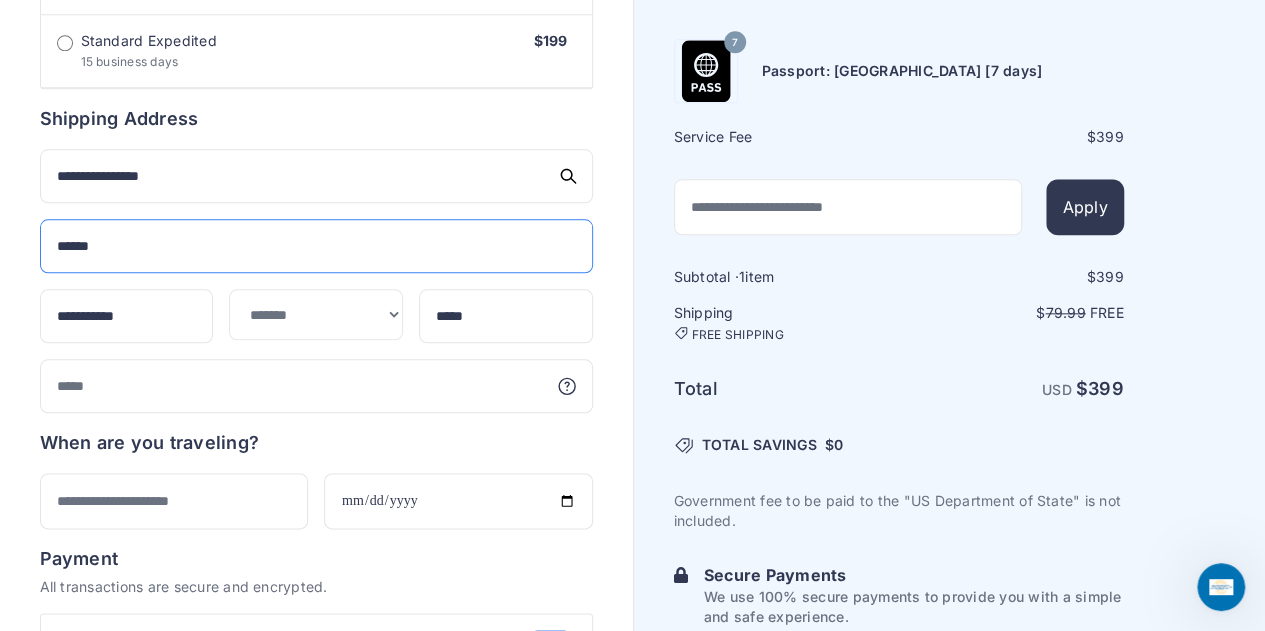 type on "******" 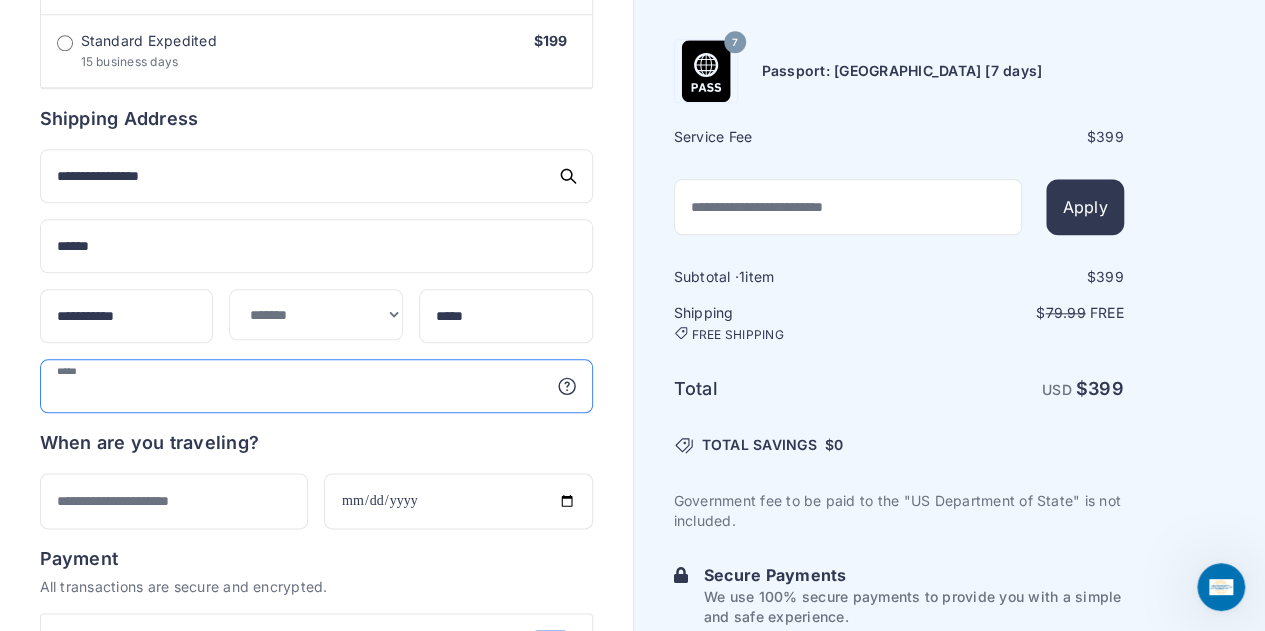click at bounding box center [316, 386] 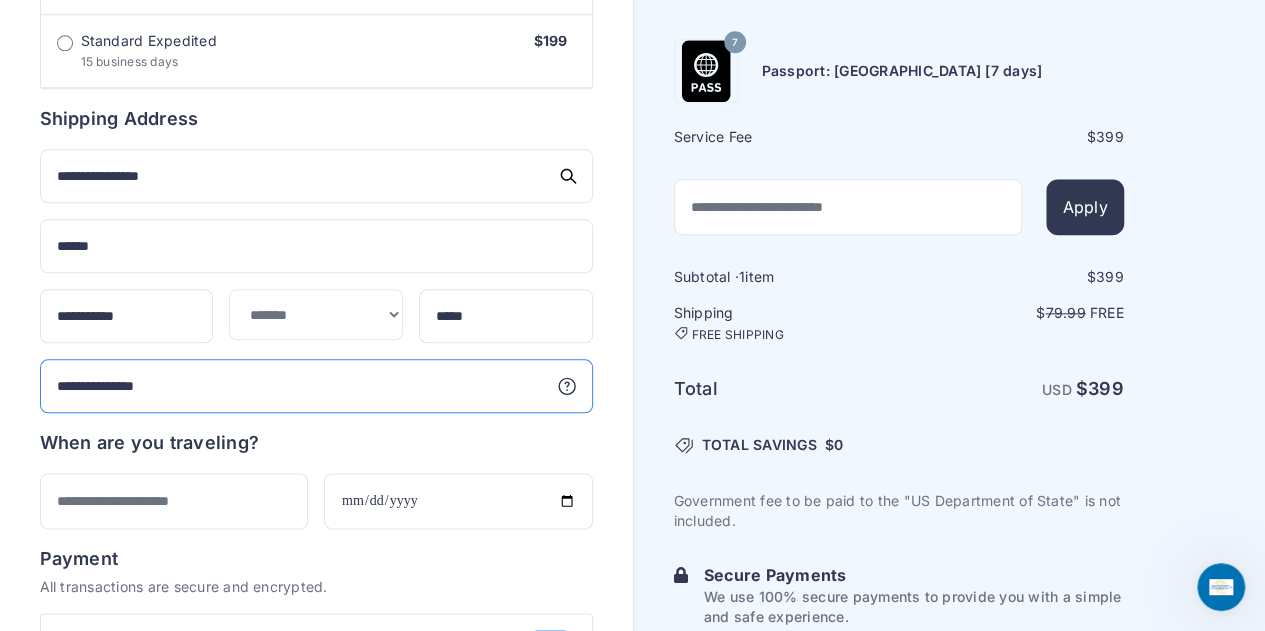 type on "**********" 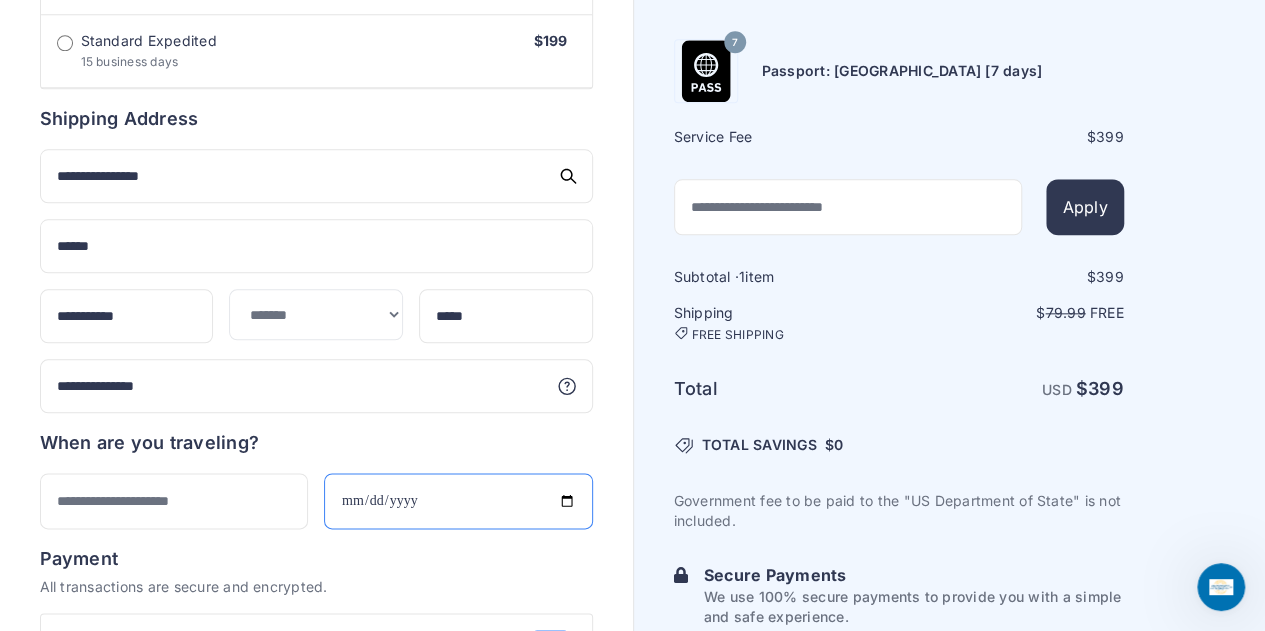 click at bounding box center (458, 501) 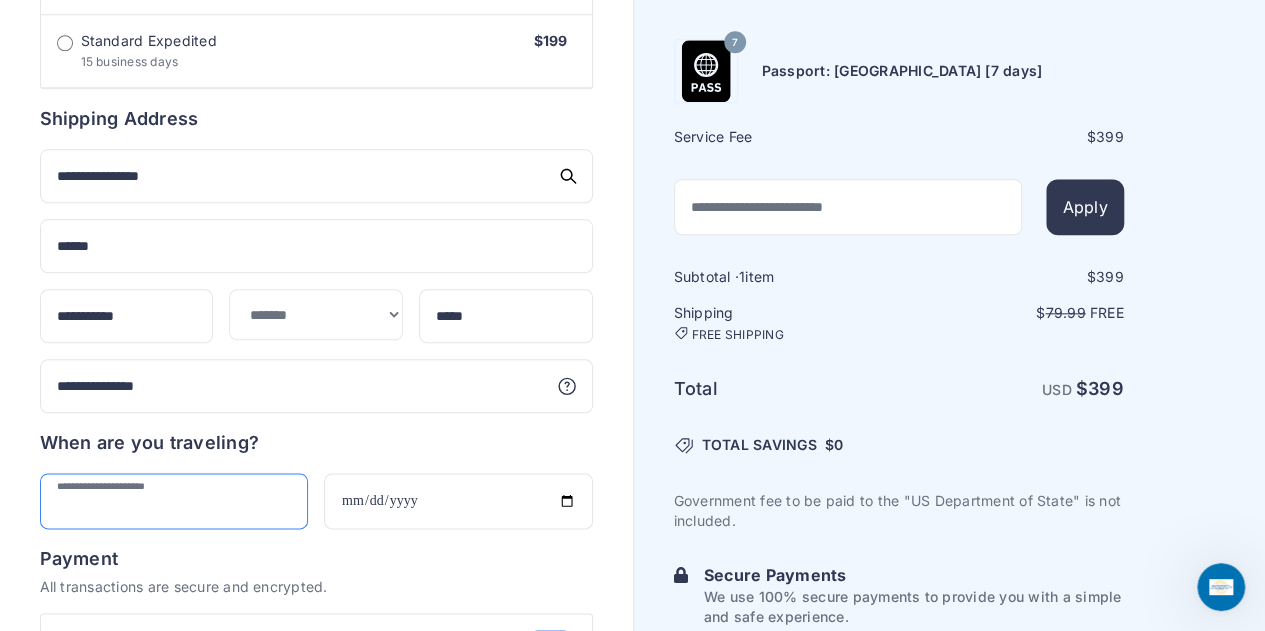 click at bounding box center [174, 501] 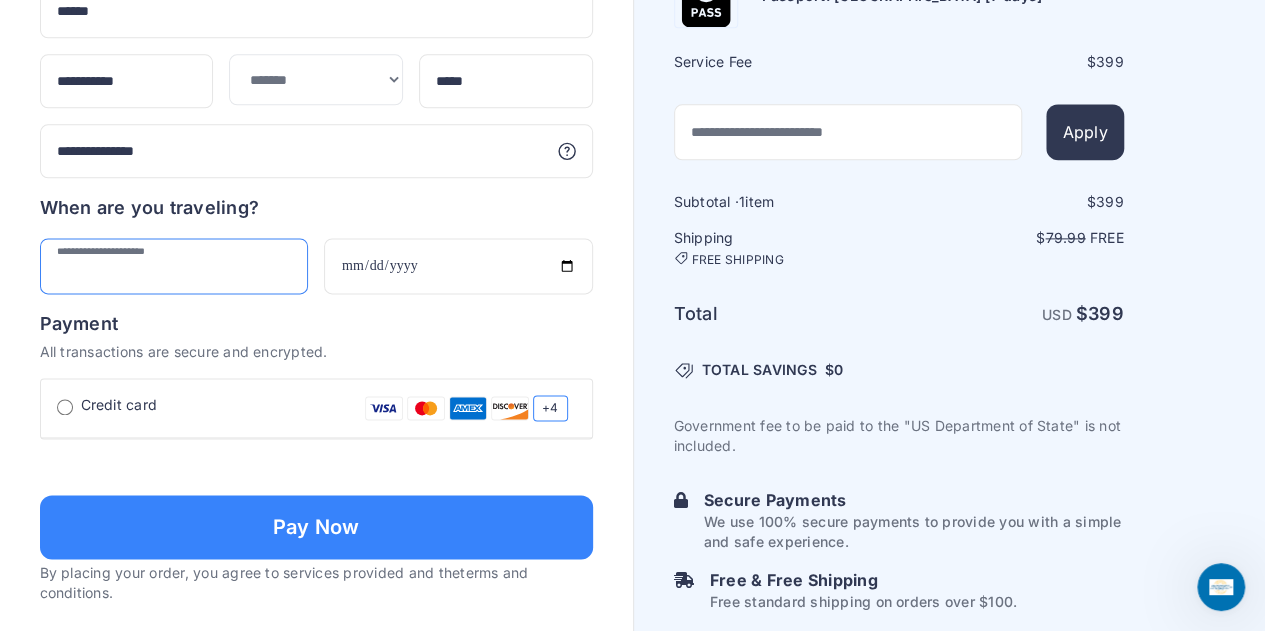 scroll, scrollTop: 1197, scrollLeft: 0, axis: vertical 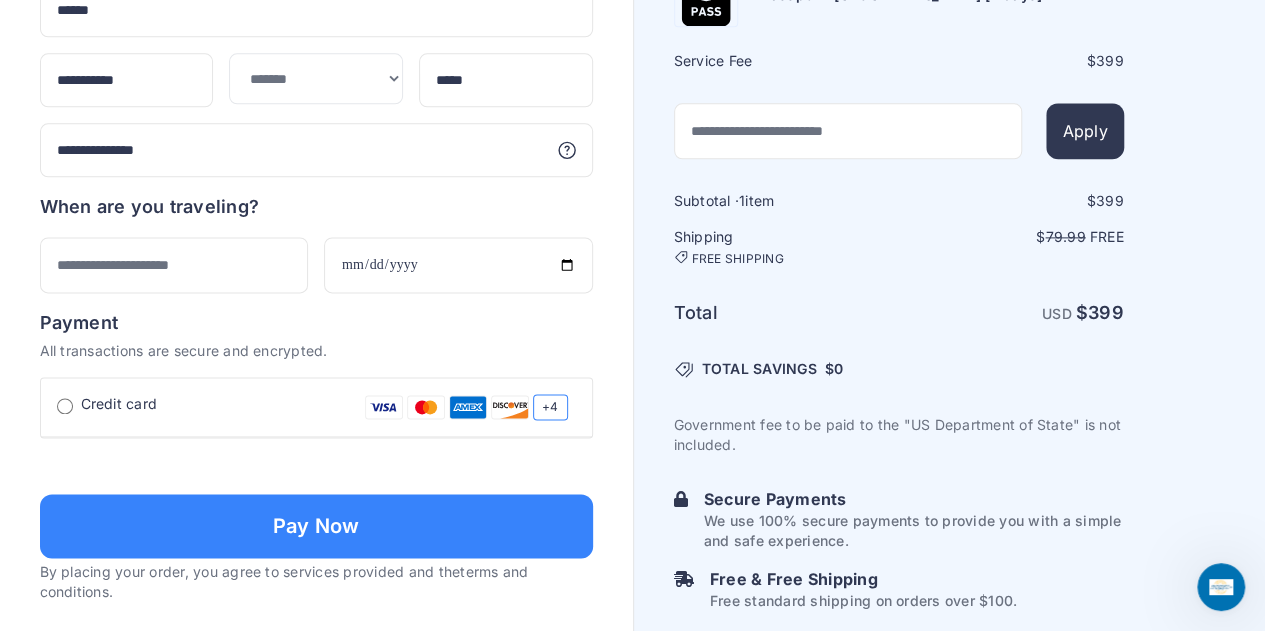 click at bounding box center [316, 464] 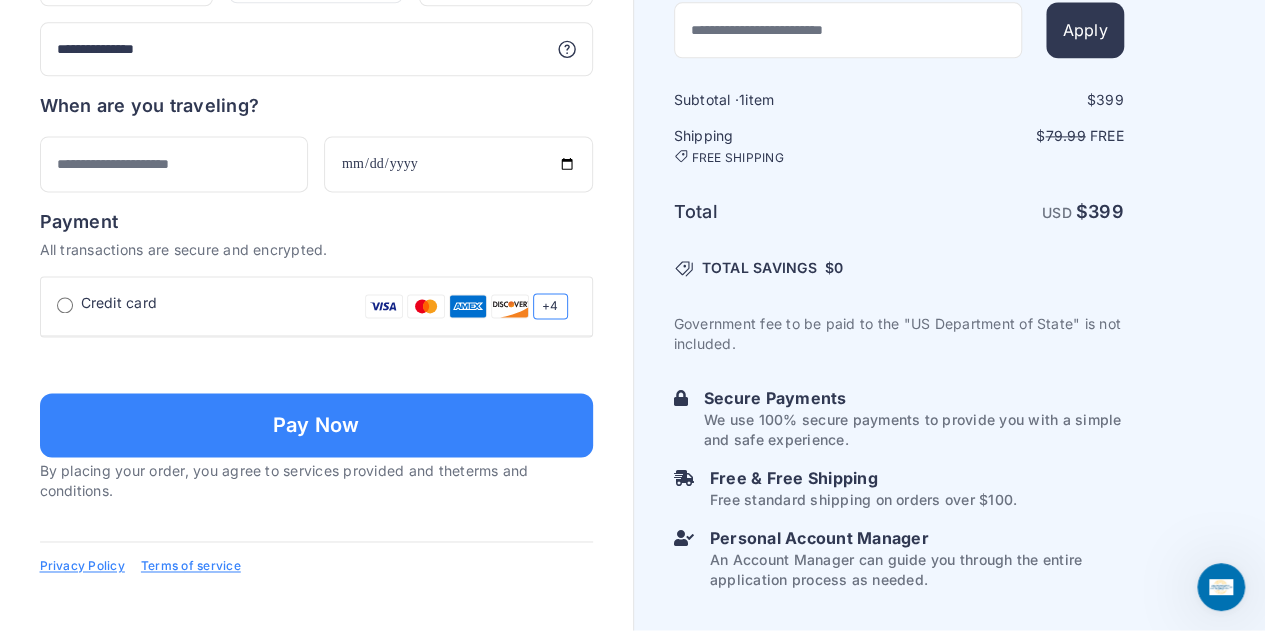 scroll, scrollTop: 1402, scrollLeft: 0, axis: vertical 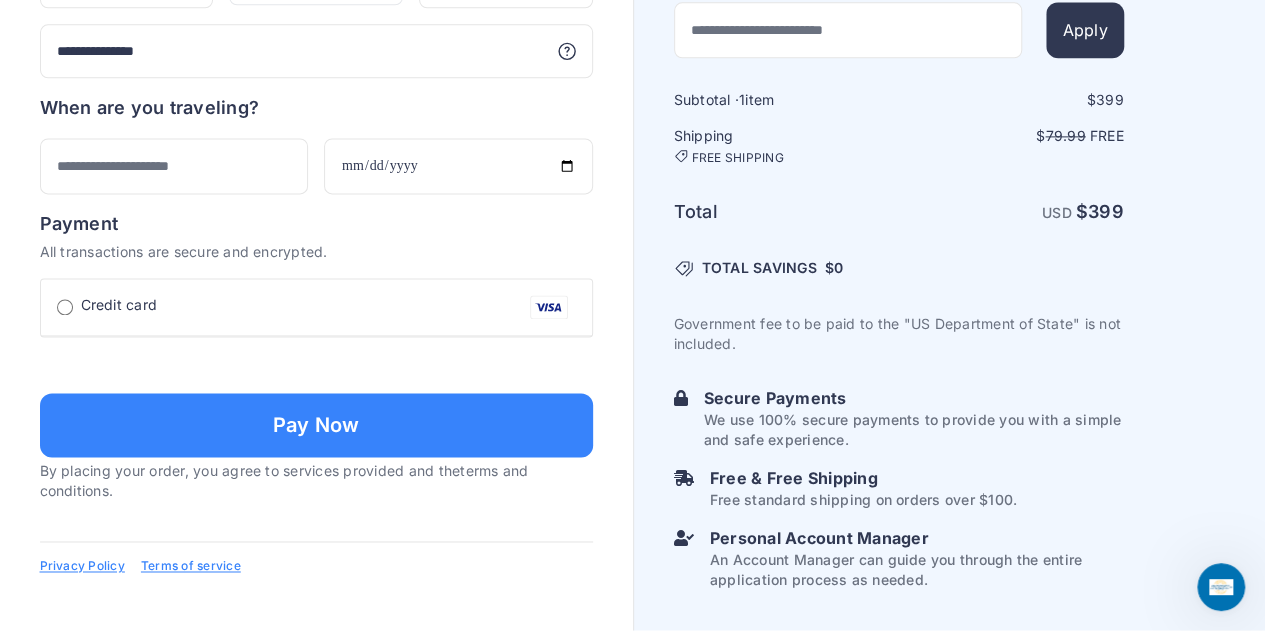 type on "**********" 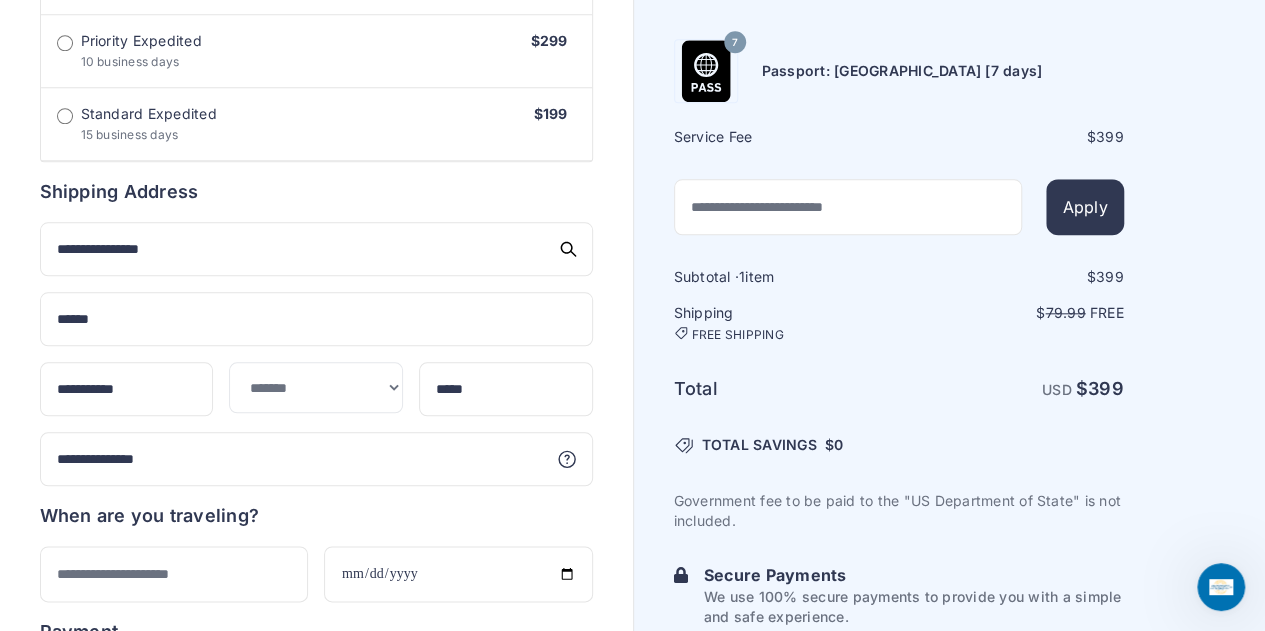 scroll, scrollTop: 888, scrollLeft: 0, axis: vertical 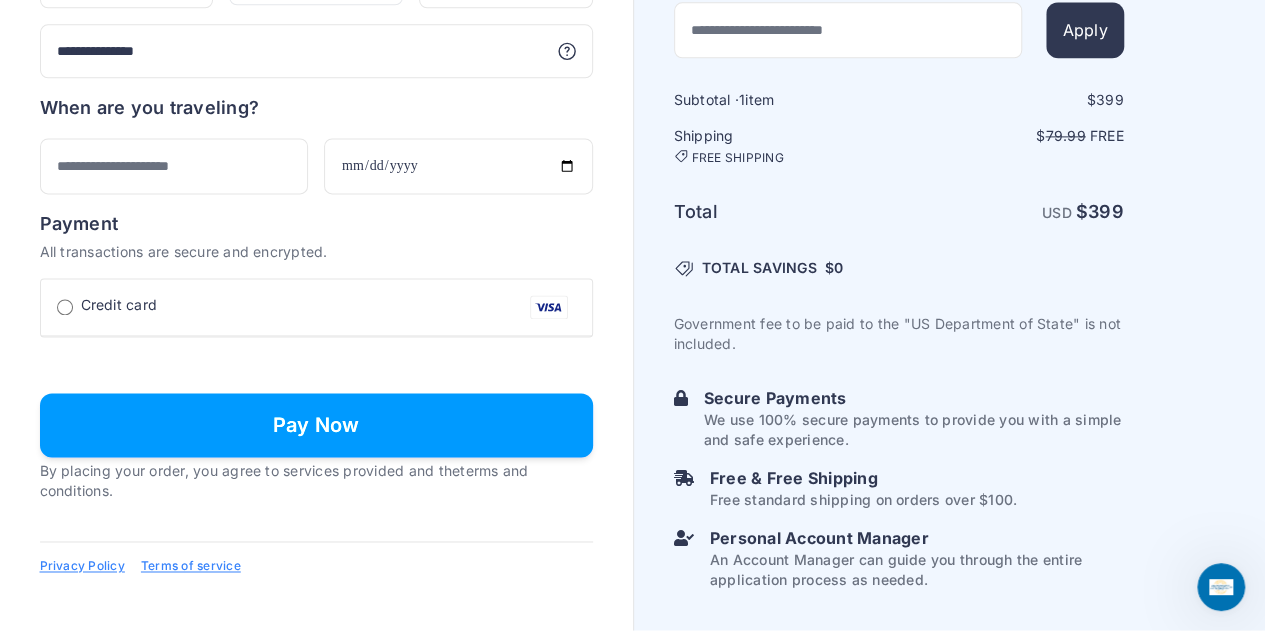 click on "Pay Now" at bounding box center [316, 425] 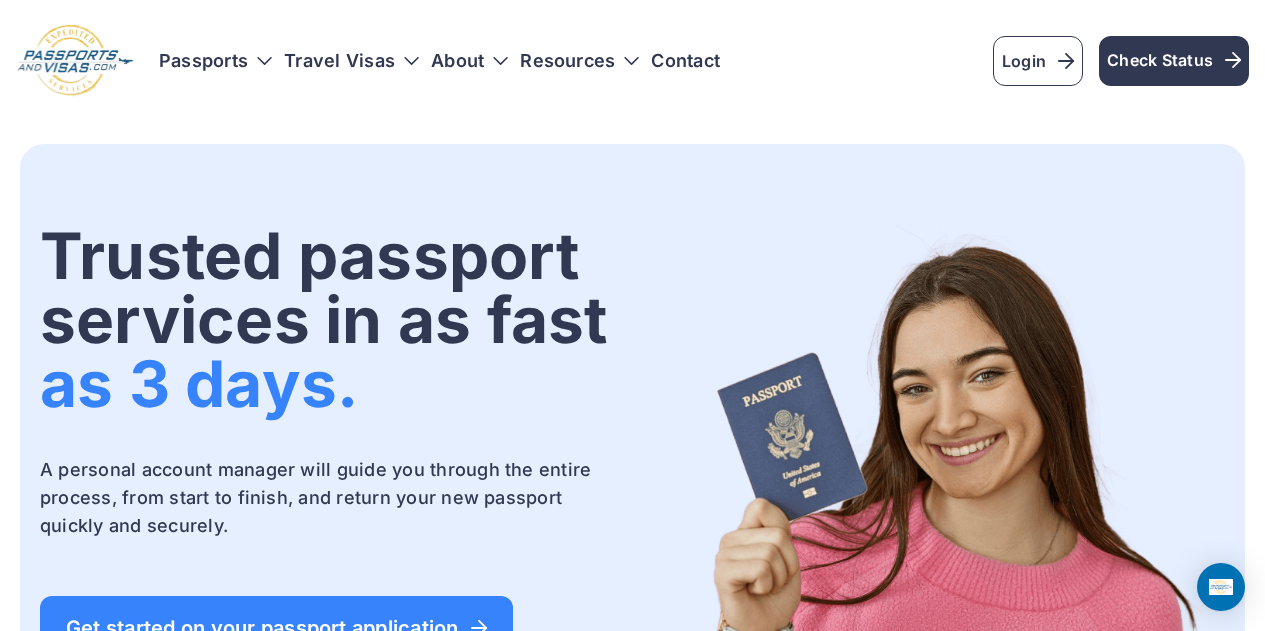 scroll, scrollTop: 0, scrollLeft: 0, axis: both 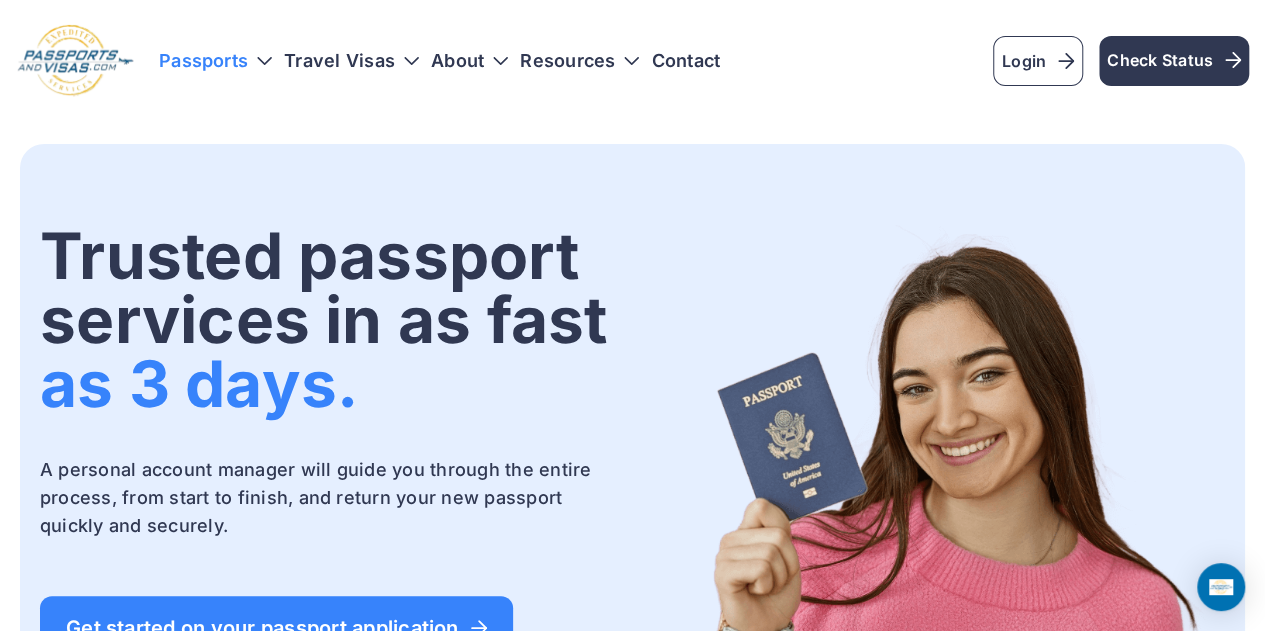 click on "Passports" at bounding box center [215, 61] 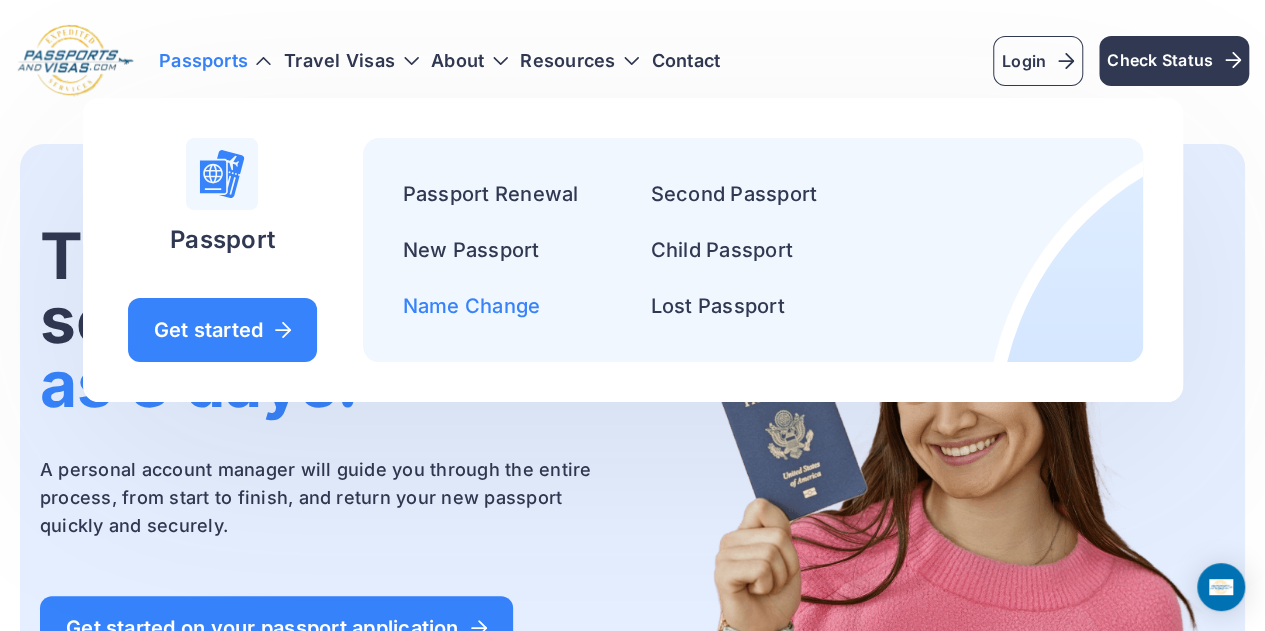 click on "Name Change" at bounding box center [472, 306] 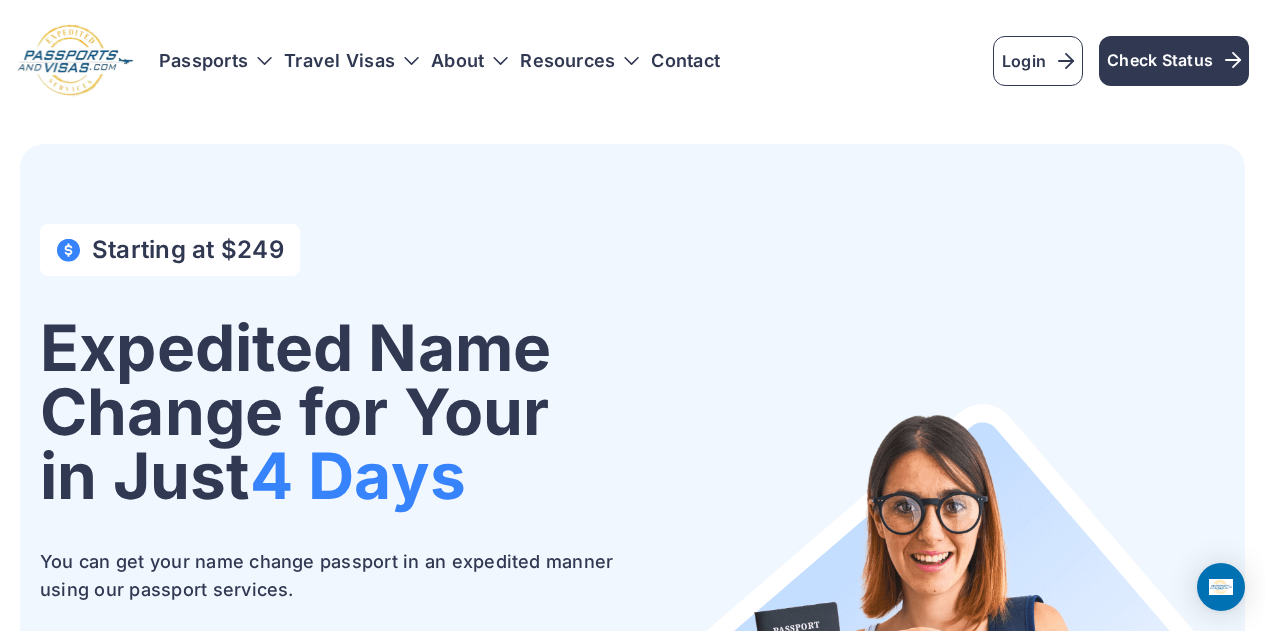 scroll, scrollTop: 0, scrollLeft: 0, axis: both 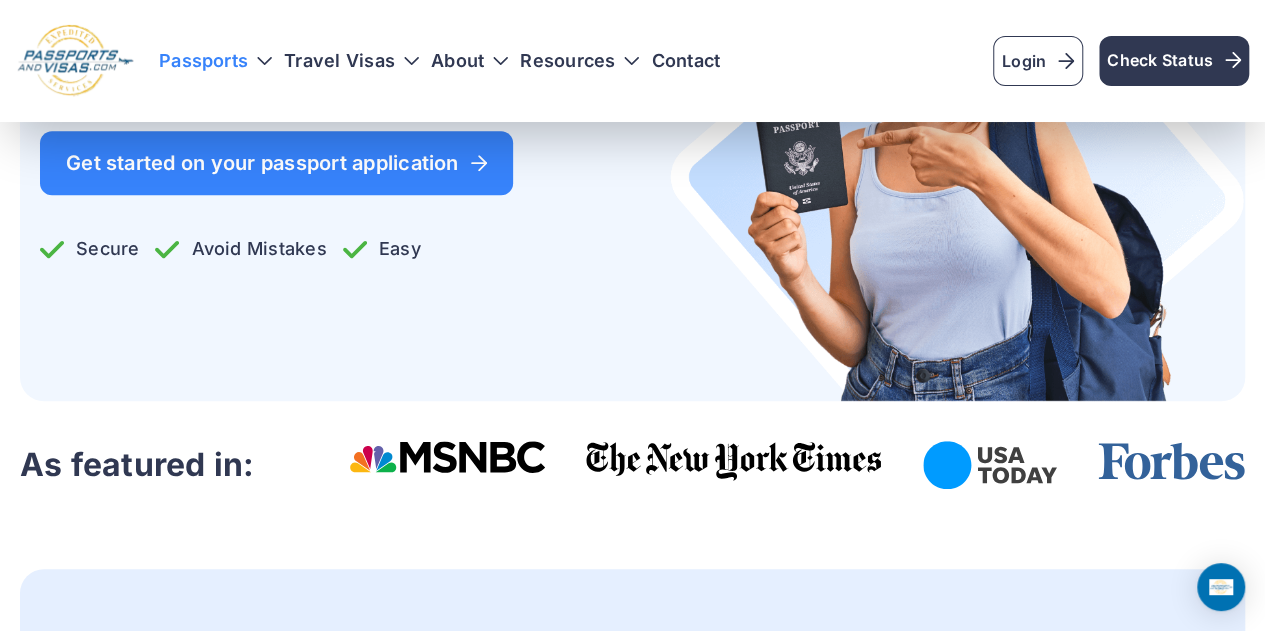 click on "Passports" at bounding box center (215, 61) 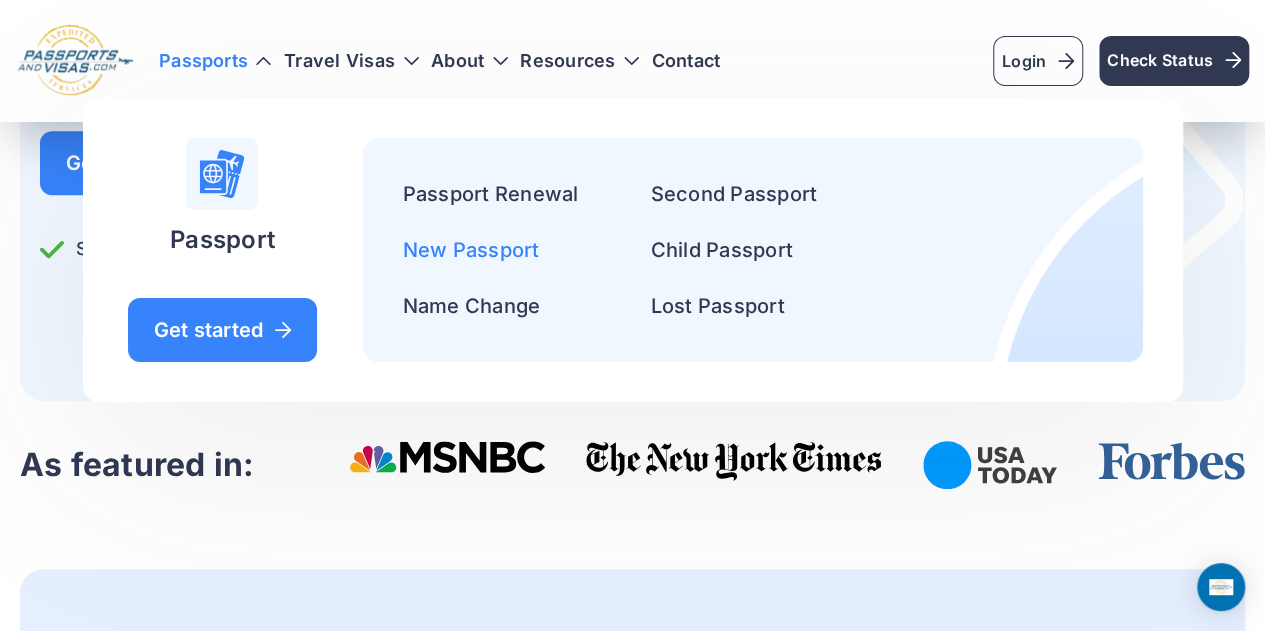 click on "New Passport" at bounding box center (471, 250) 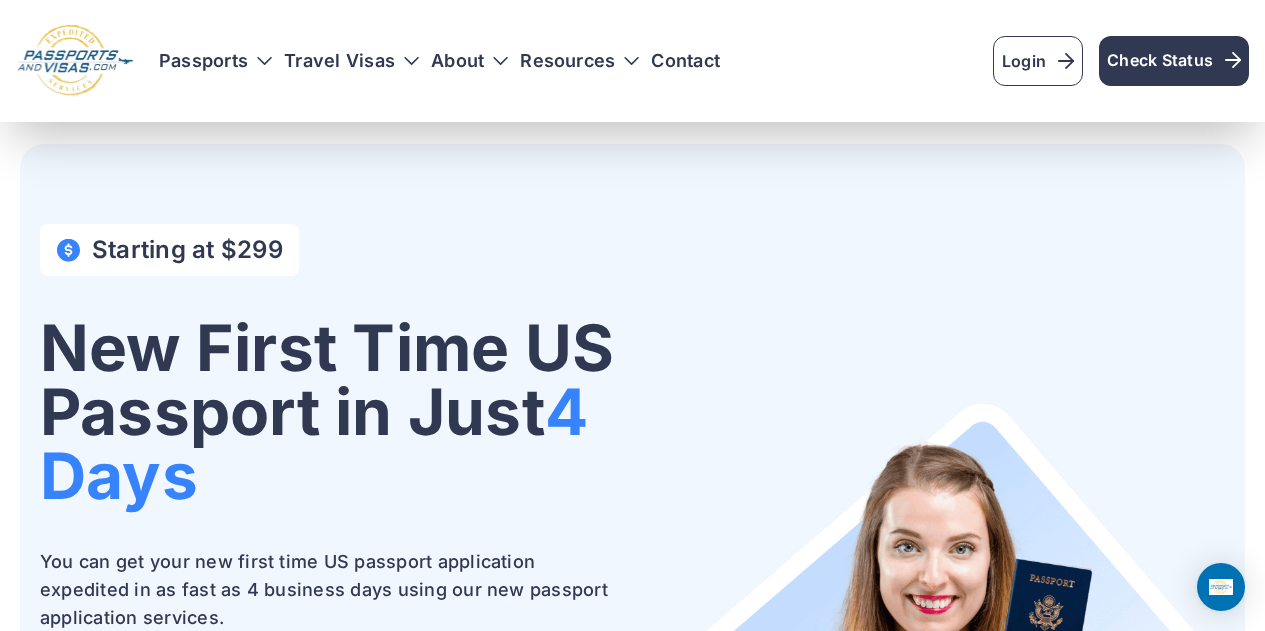 scroll, scrollTop: 256, scrollLeft: 0, axis: vertical 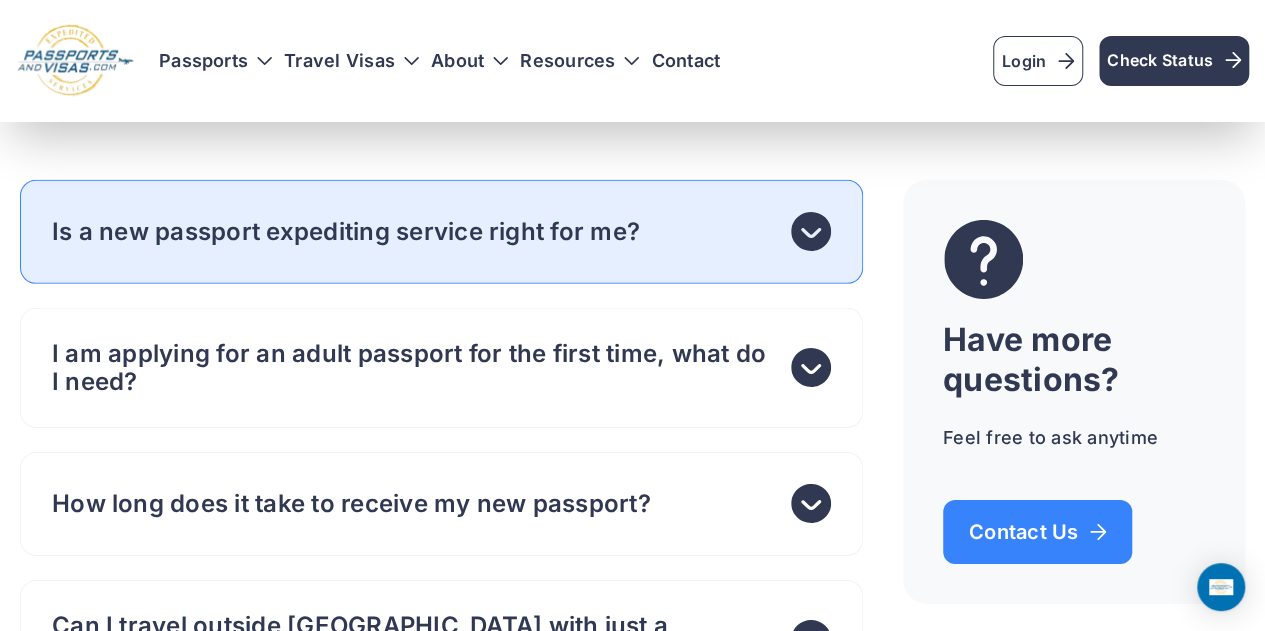click on "Is a new passport expediting service right for me?" at bounding box center (441, 232) 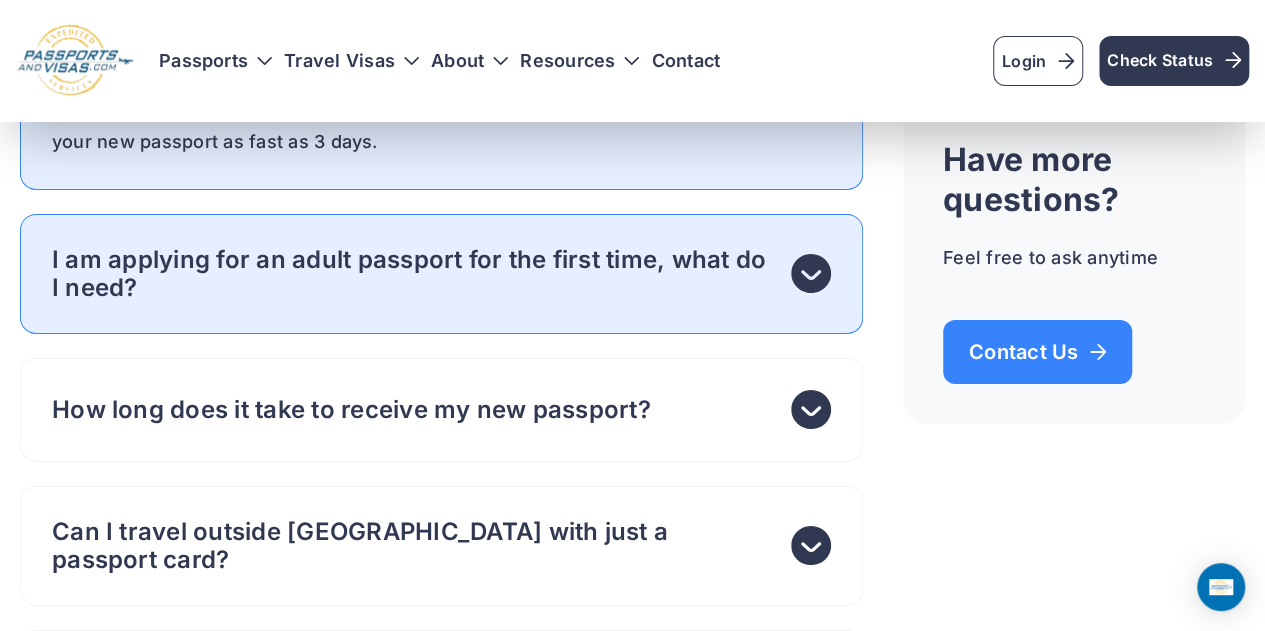 scroll, scrollTop: 7166, scrollLeft: 0, axis: vertical 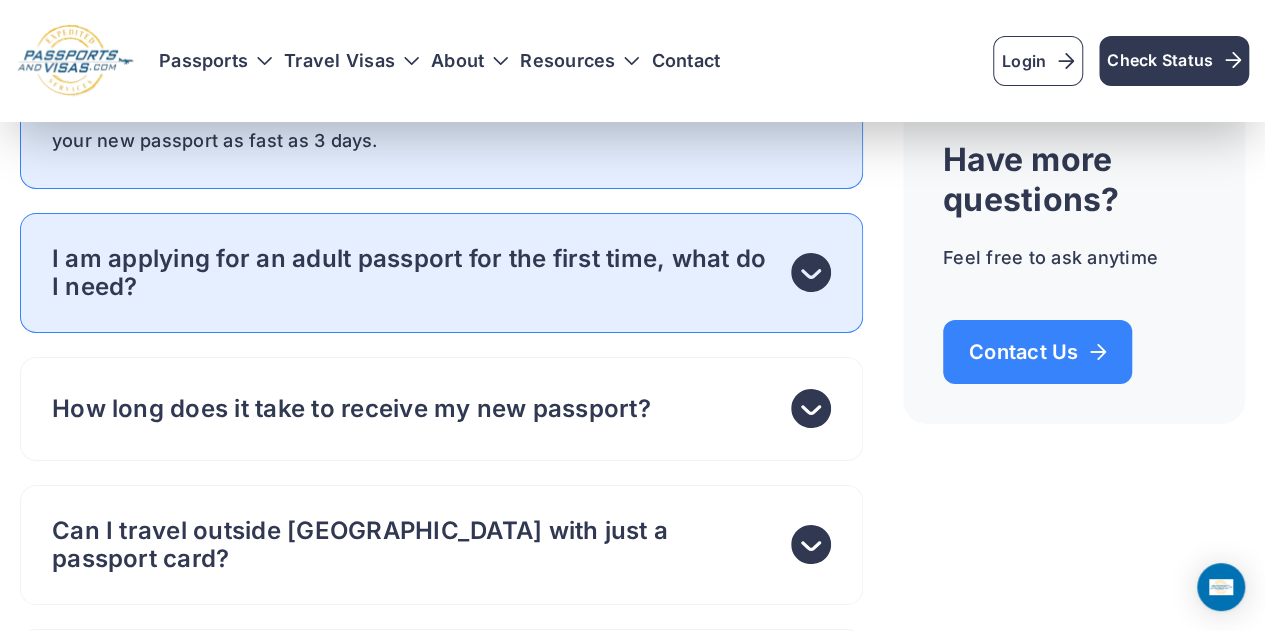 click on "I am applying for an adult passport for the first time, what do I need?" at bounding box center (413, 273) 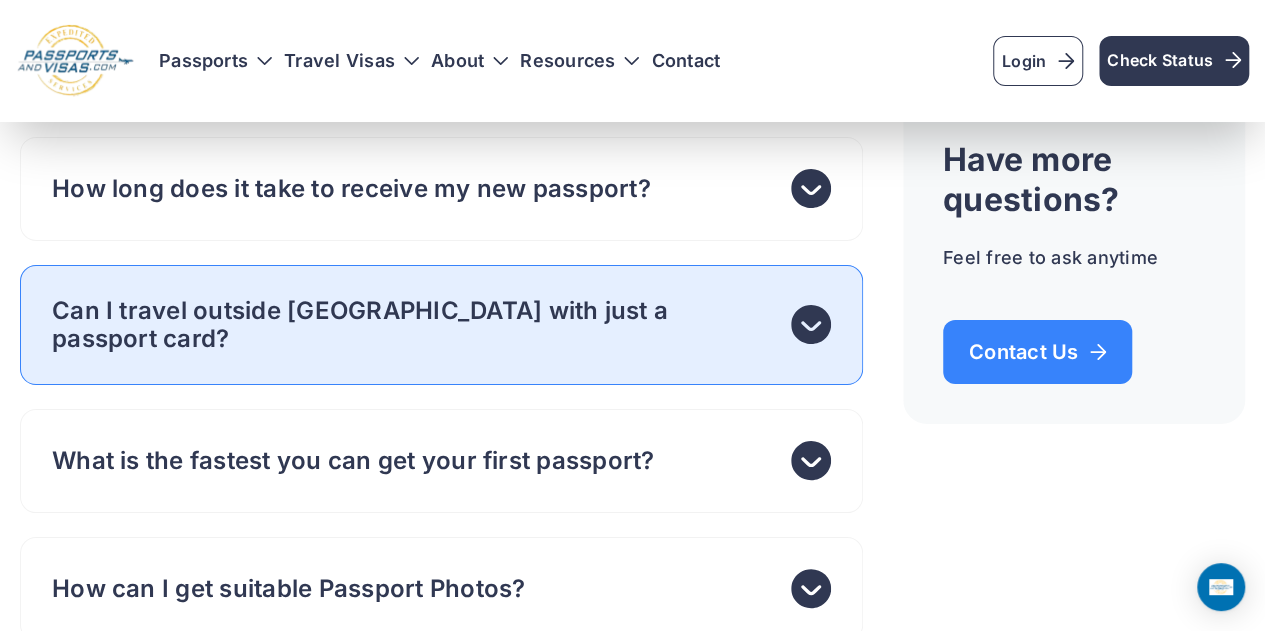 scroll, scrollTop: 7327, scrollLeft: 0, axis: vertical 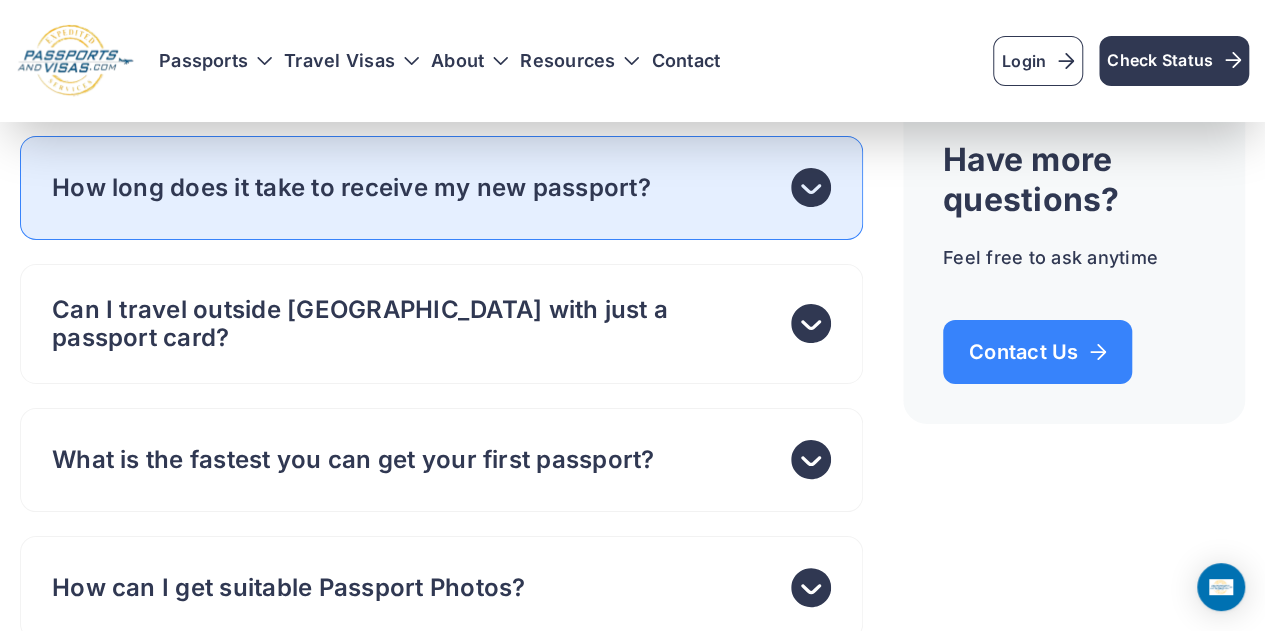 click on "How long does it take to receive my new passport?" at bounding box center (441, 188) 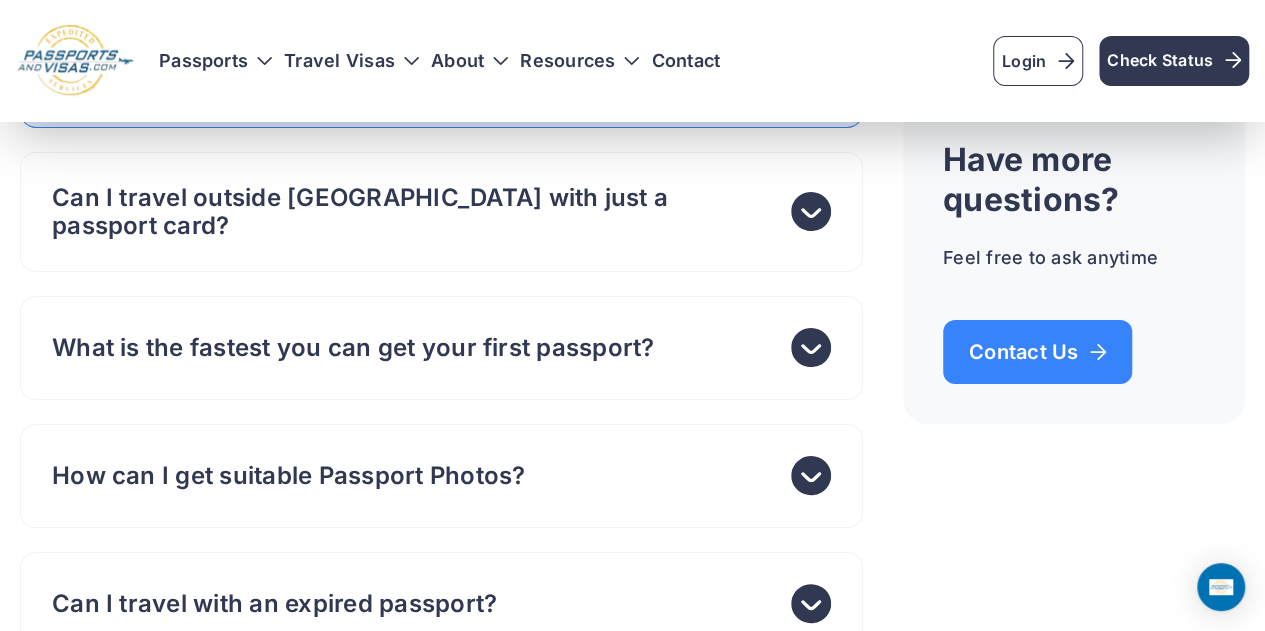 click on "Can I travel outside [GEOGRAPHIC_DATA] with just a passport card?" at bounding box center (413, 212) 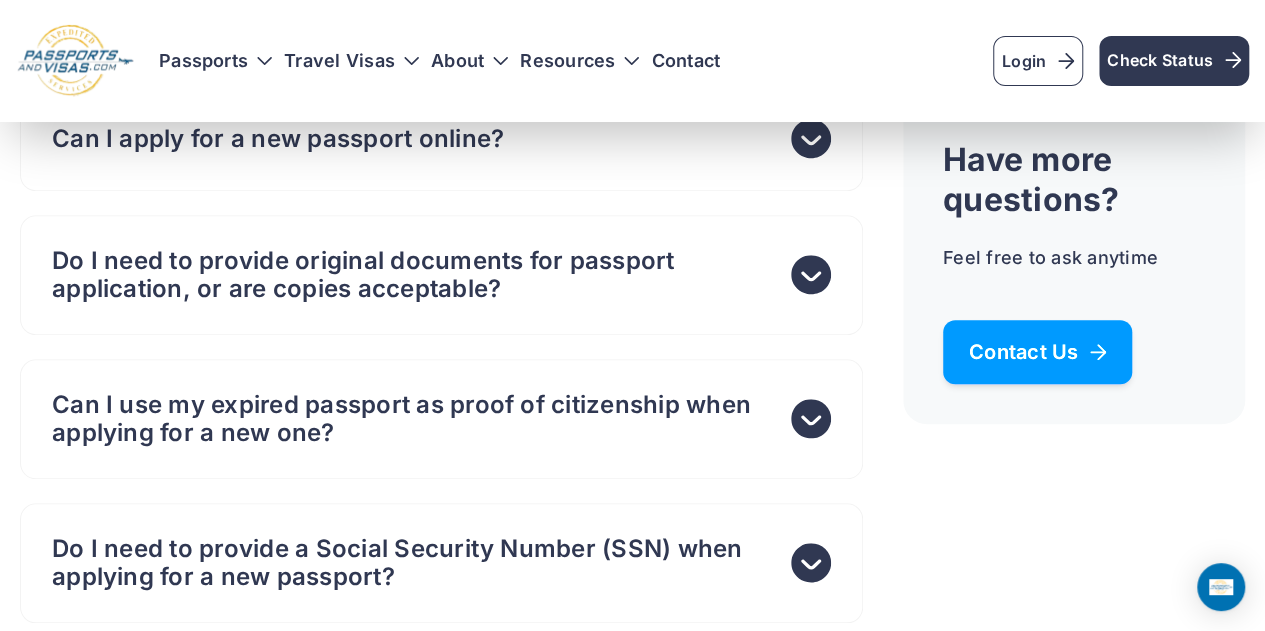 scroll, scrollTop: 8265, scrollLeft: 0, axis: vertical 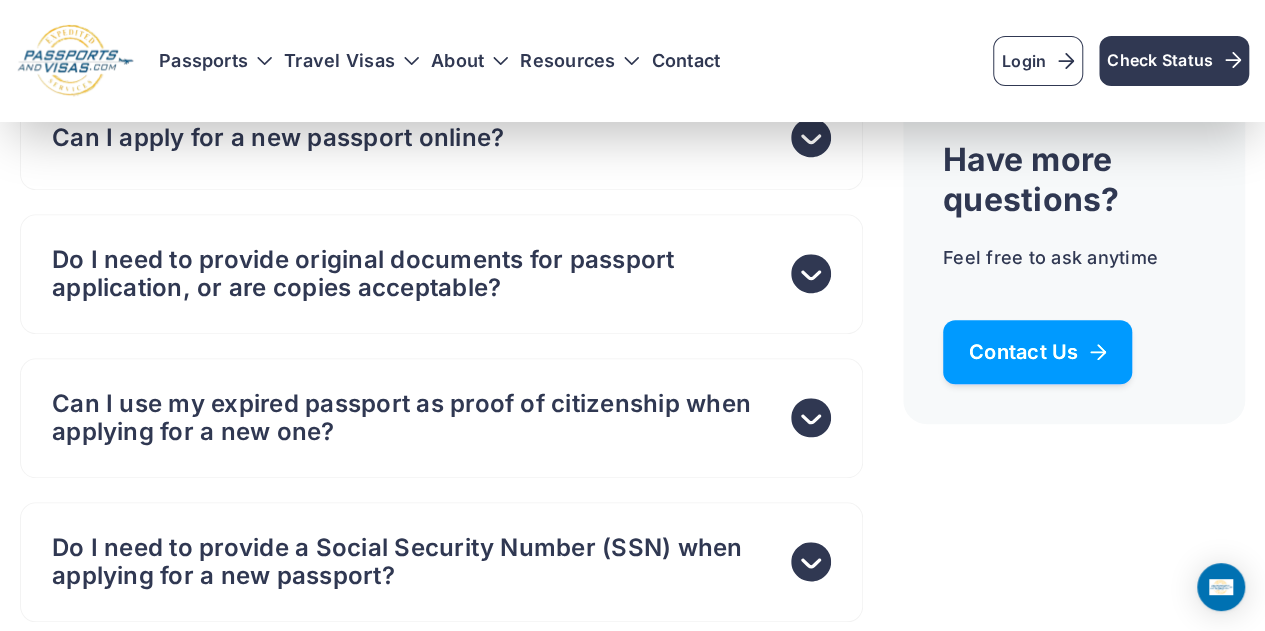 click on "Contact Us" at bounding box center [1037, 352] 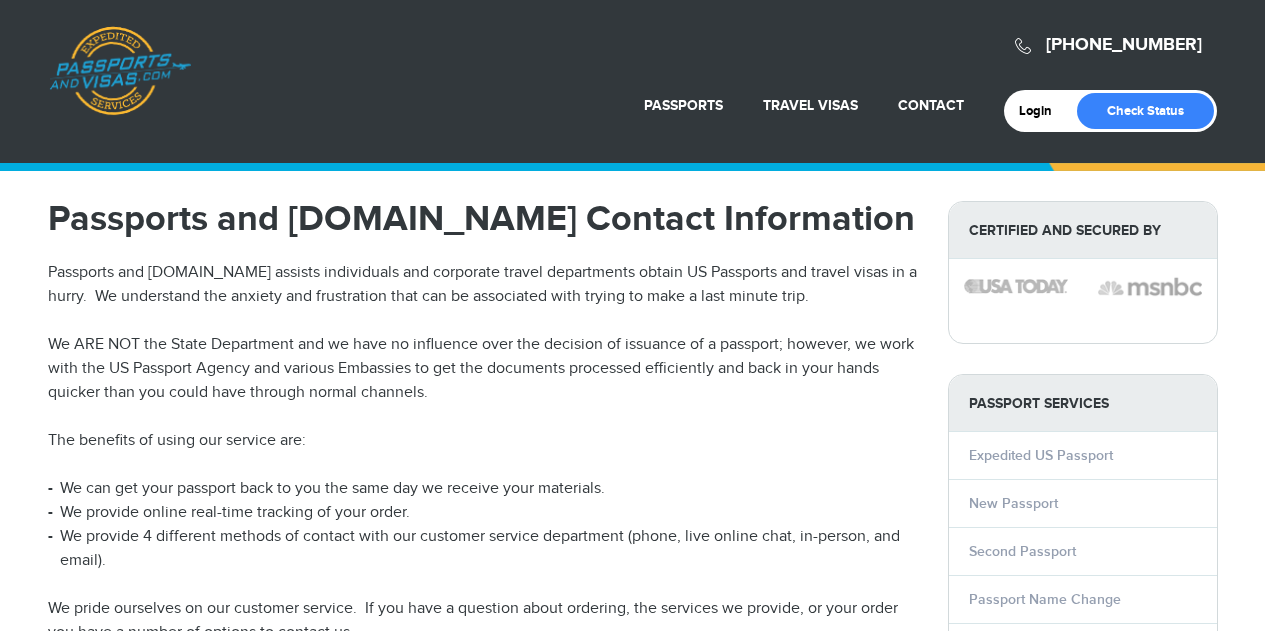 scroll, scrollTop: 0, scrollLeft: 0, axis: both 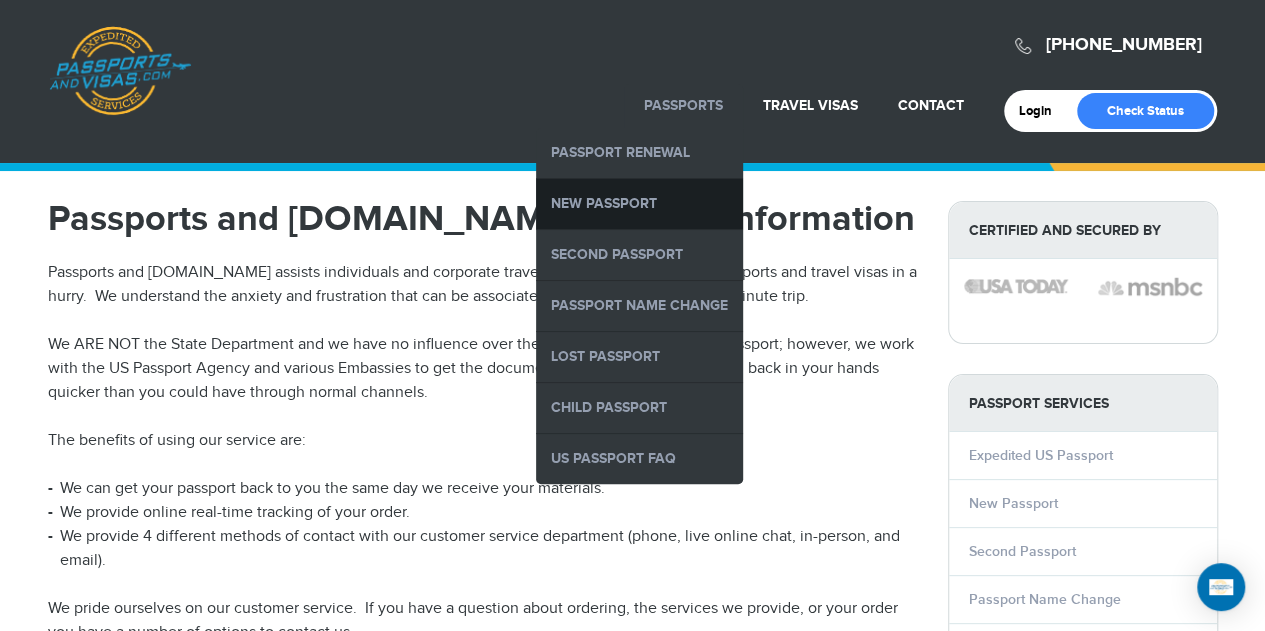 click on "New Passport" at bounding box center [639, 204] 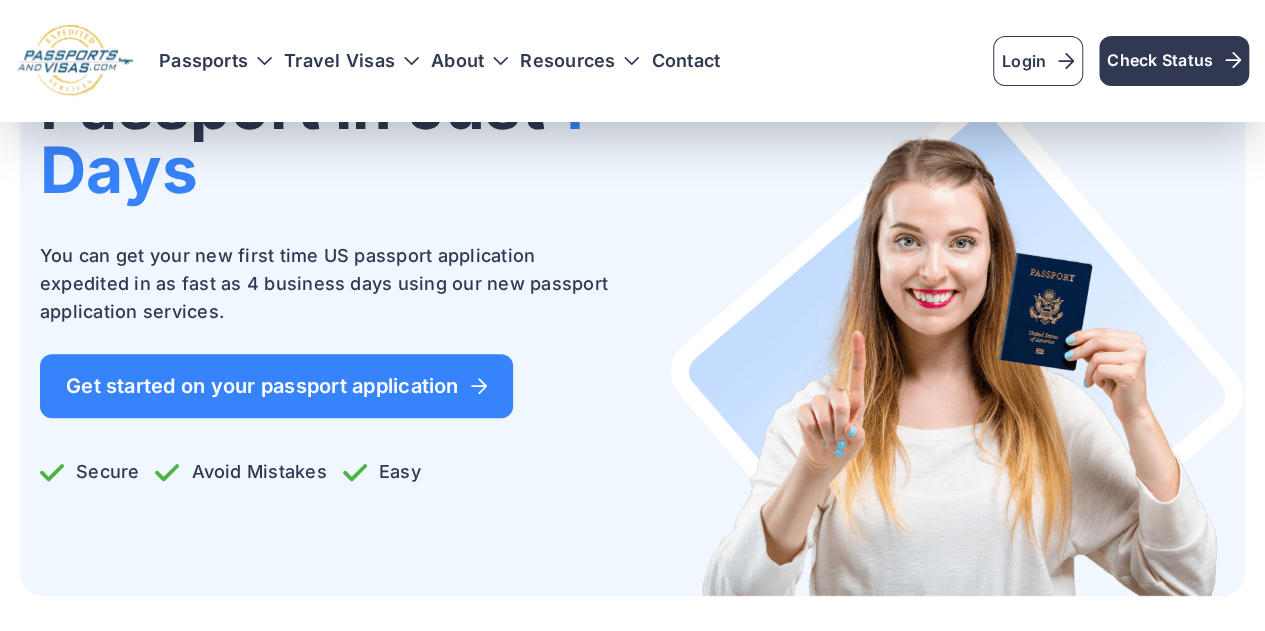 scroll, scrollTop: 0, scrollLeft: 0, axis: both 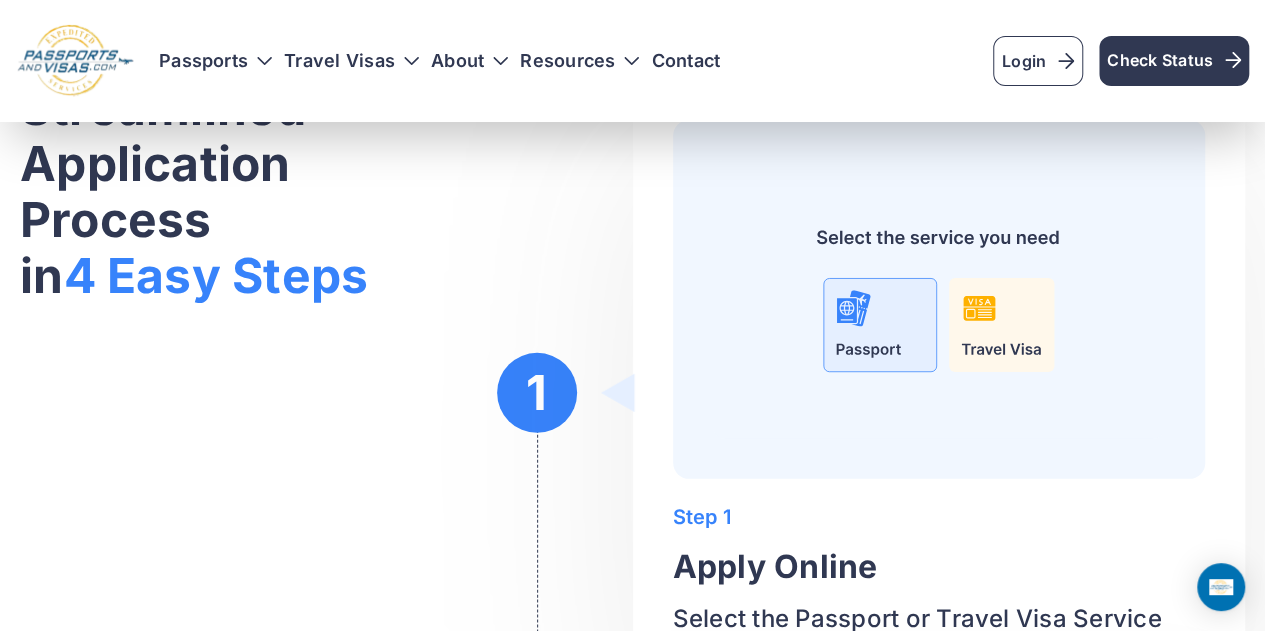 click on "1" at bounding box center (537, 393) 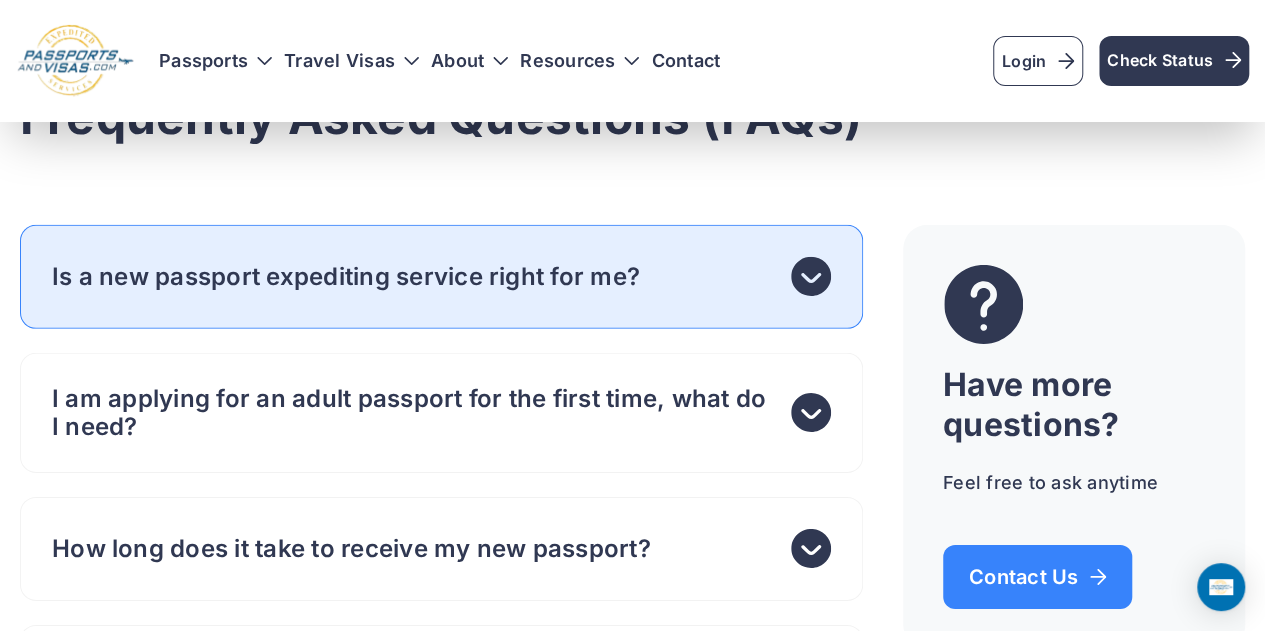 scroll, scrollTop: 6683, scrollLeft: 0, axis: vertical 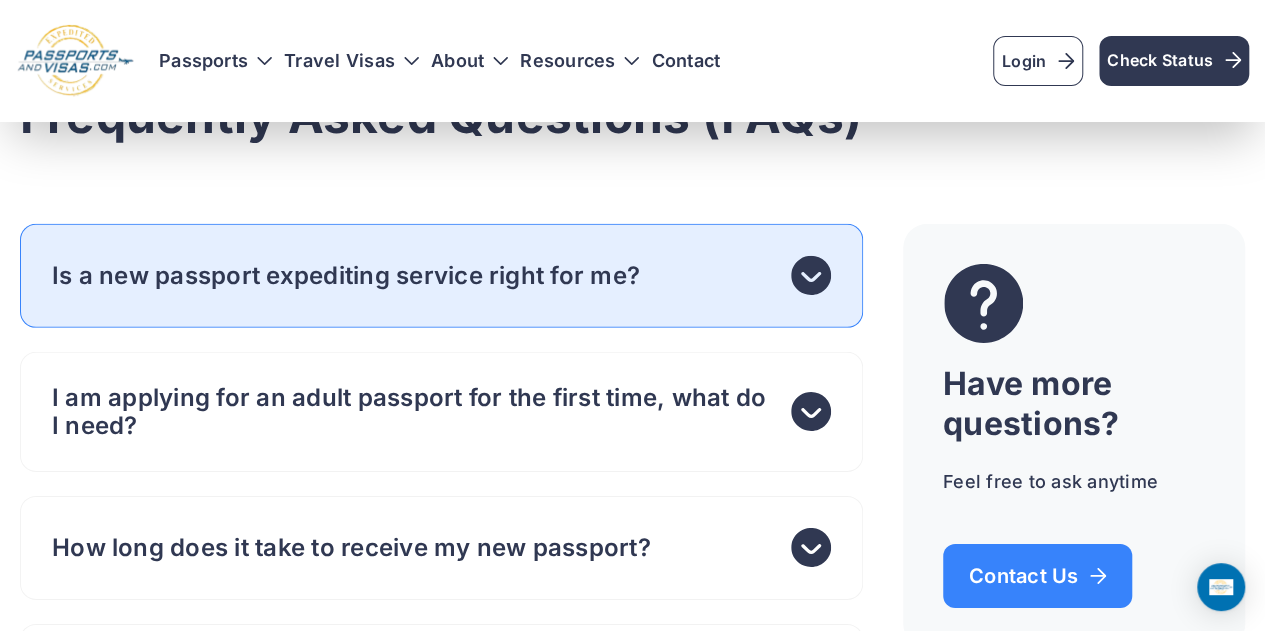 click on "Is a new passport expediting service right for me?" at bounding box center (441, 276) 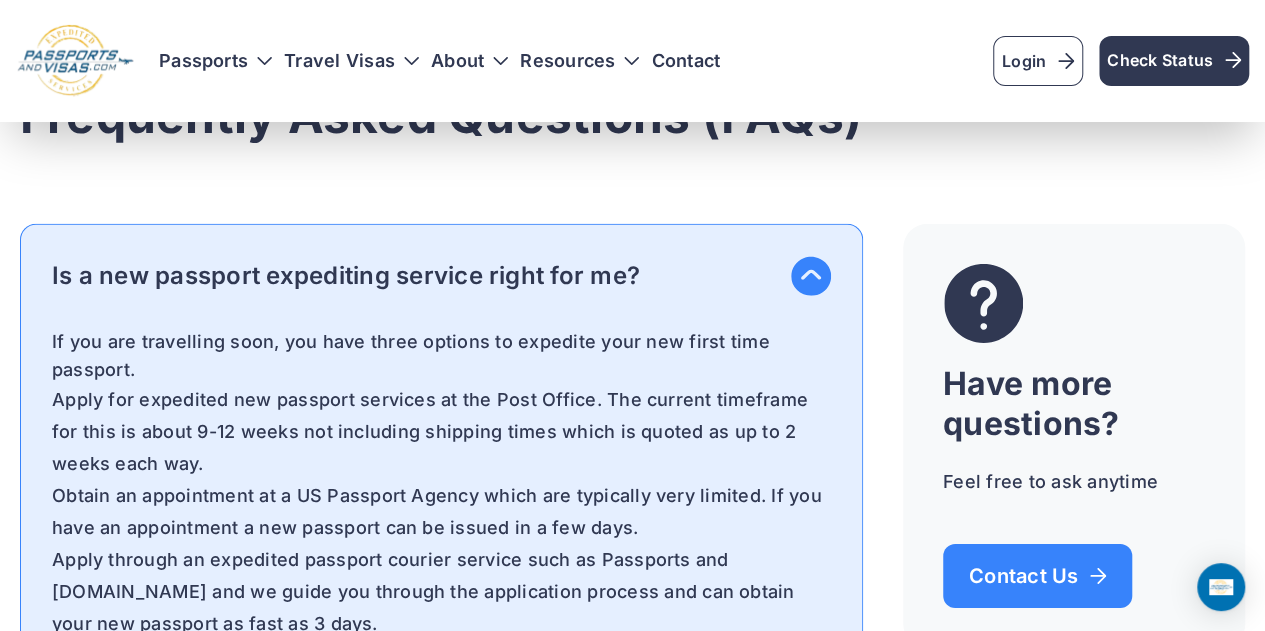 click on "If you are travelling soon, you have three options to expedite your new first time passport." at bounding box center [441, 356] 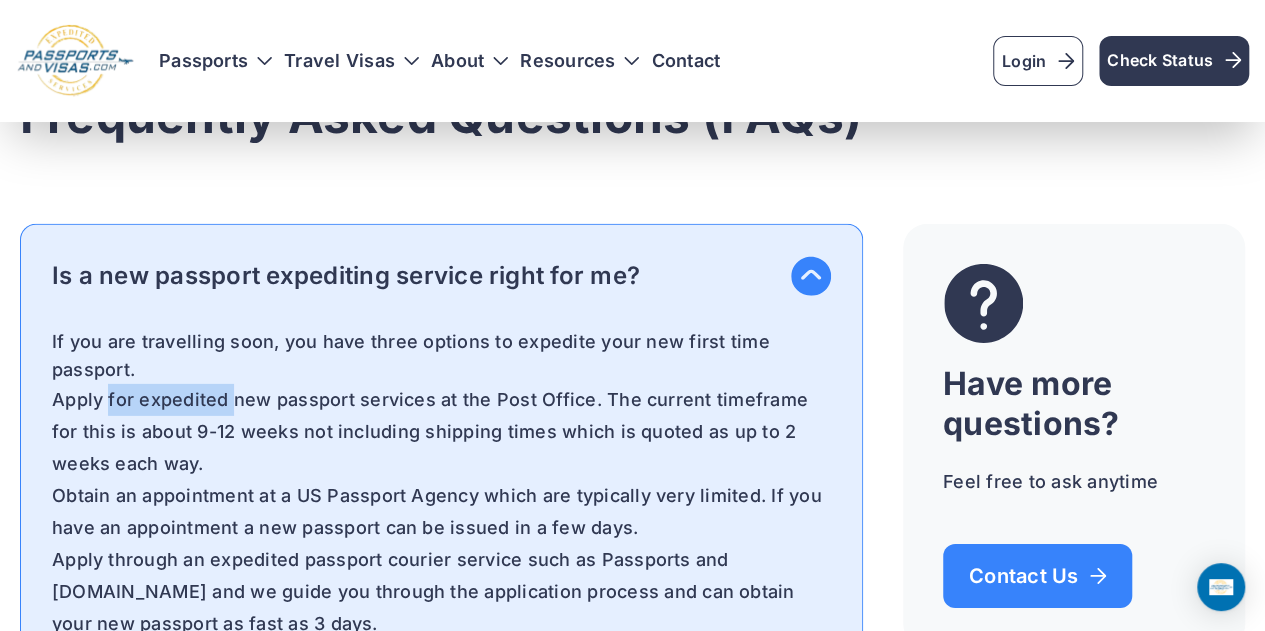 drag, startPoint x: 108, startPoint y: 443, endPoint x: 236, endPoint y: 441, distance: 128.01562 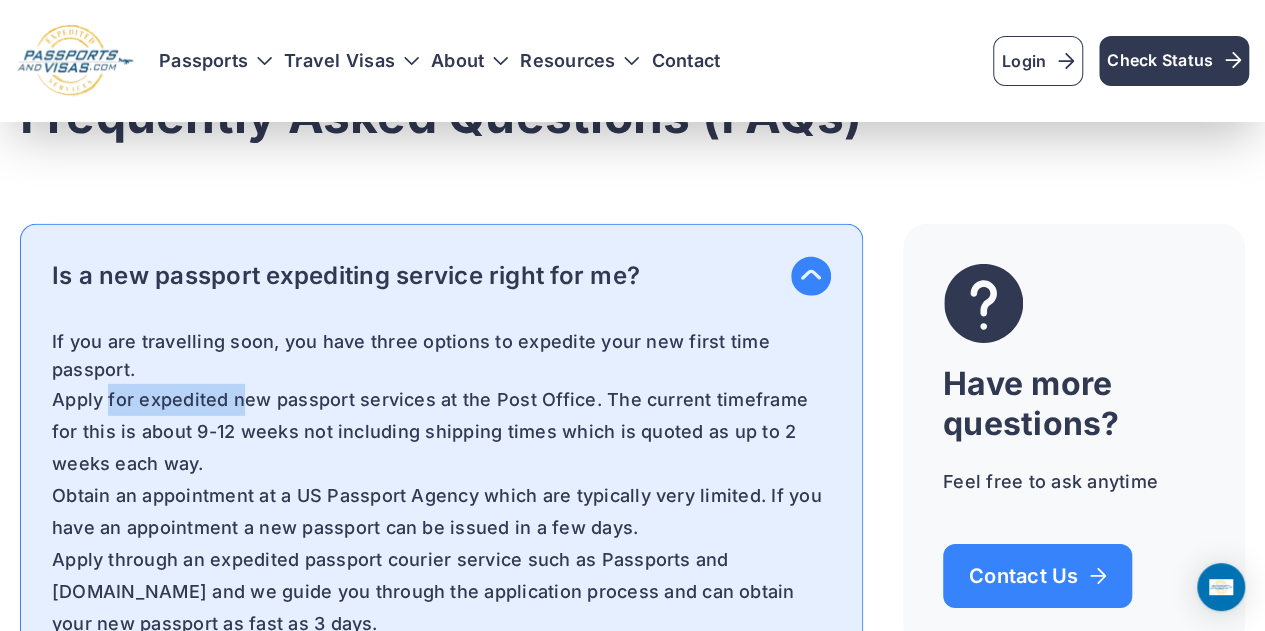 click on "Apply for expedited new passport services at the Post Office. The current timeframe for this is about 9-12 weeks not including shipping times which is quoted as up to 2 weeks each way." at bounding box center [441, 432] 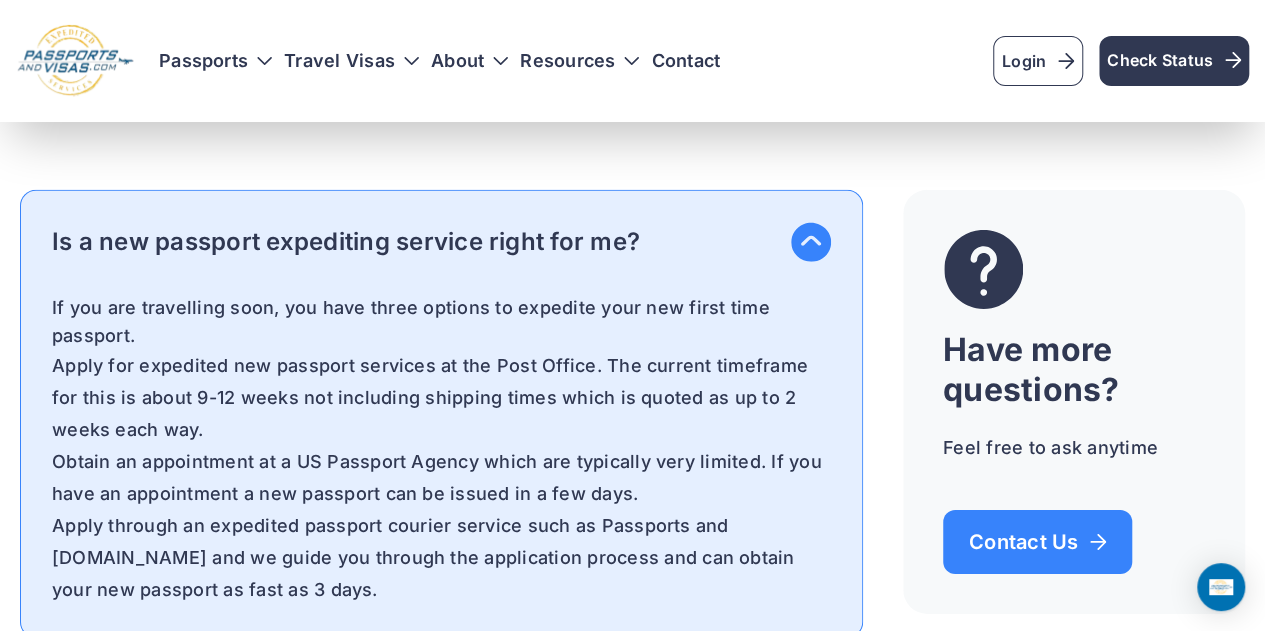 scroll, scrollTop: 6720, scrollLeft: 0, axis: vertical 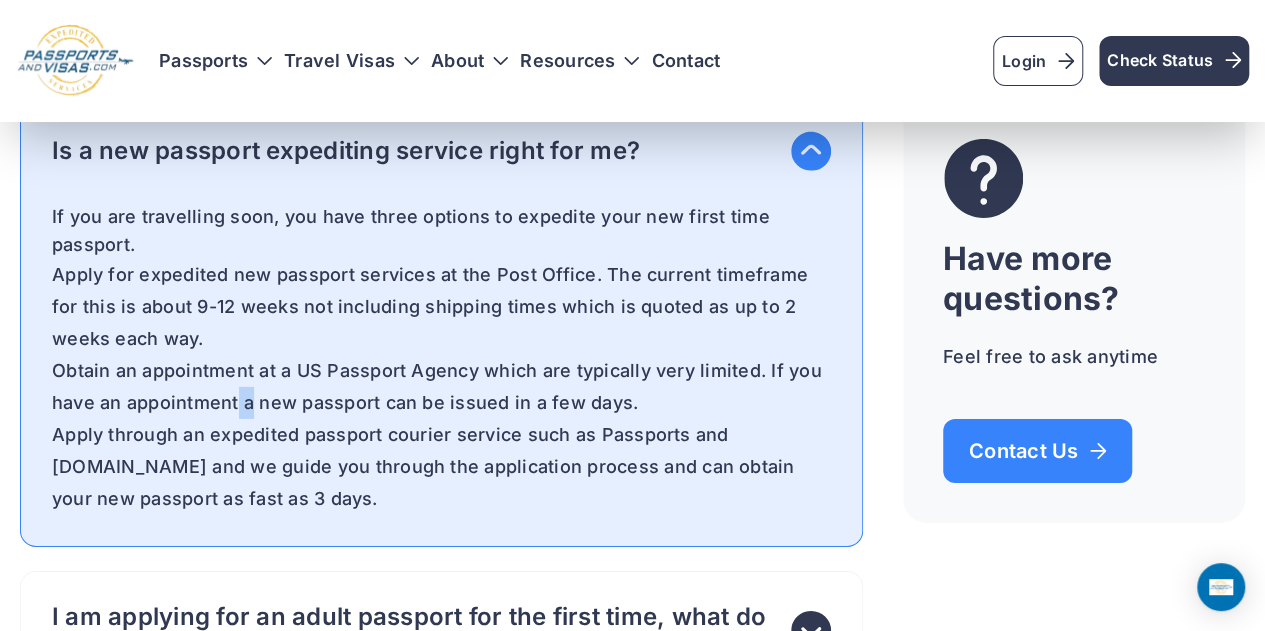 drag, startPoint x: 236, startPoint y: 441, endPoint x: 251, endPoint y: 438, distance: 15.297058 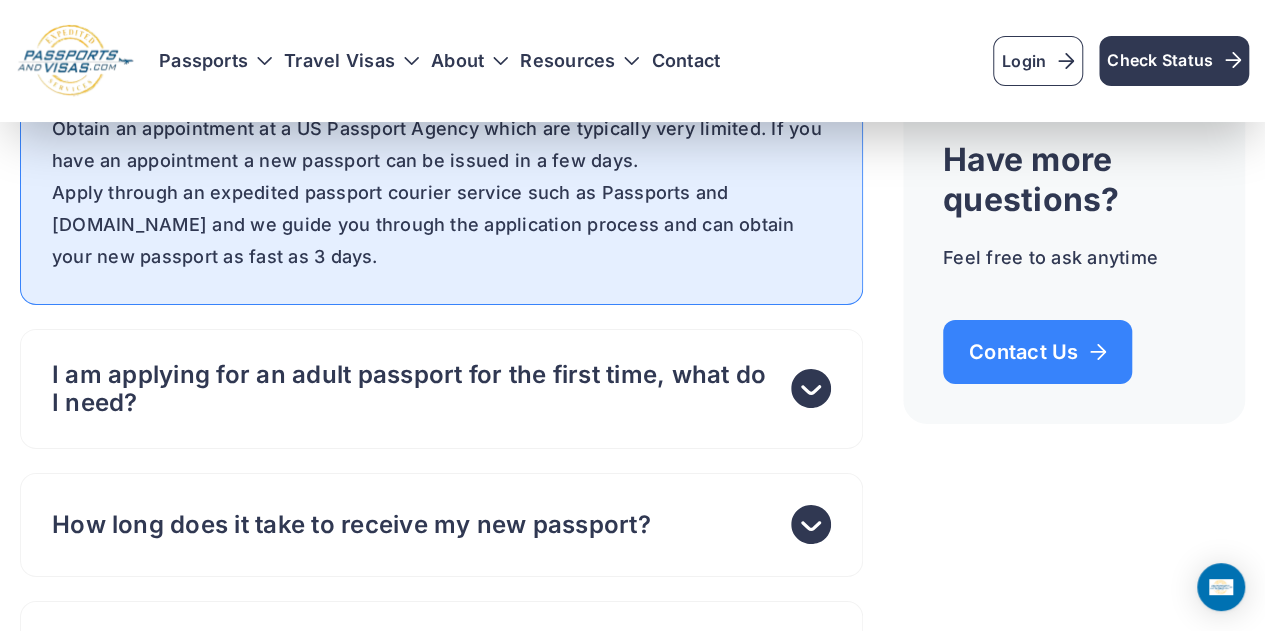 scroll, scrollTop: 7051, scrollLeft: 0, axis: vertical 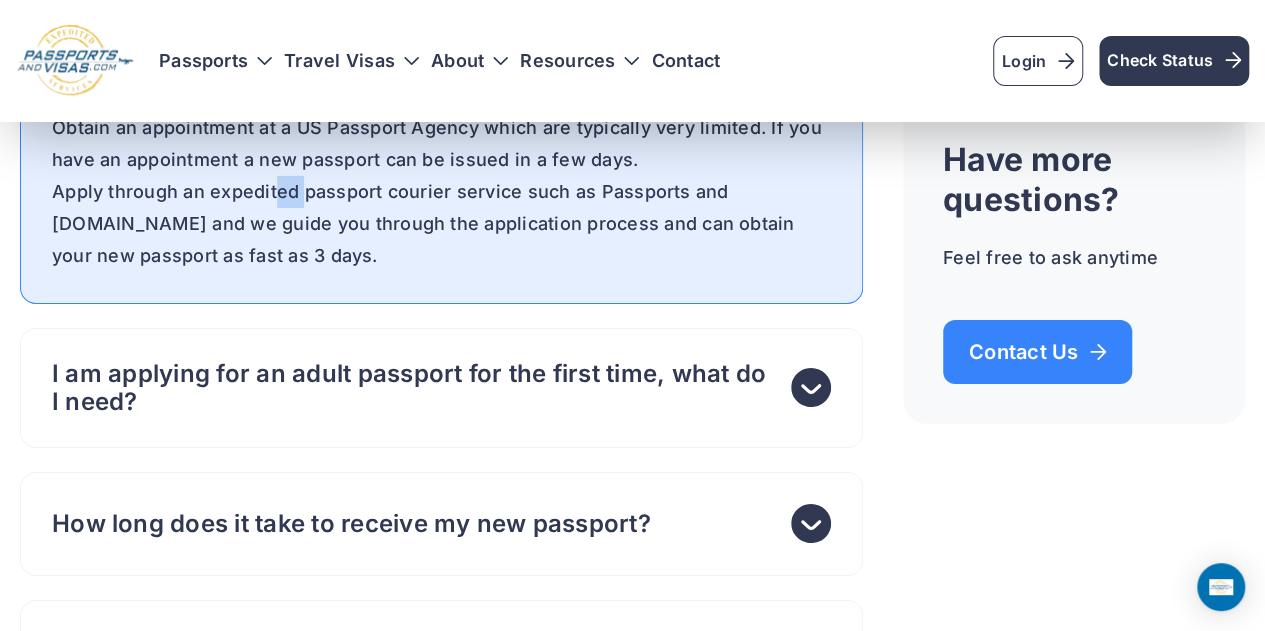 drag, startPoint x: 274, startPoint y: 221, endPoint x: 306, endPoint y: 232, distance: 33.83785 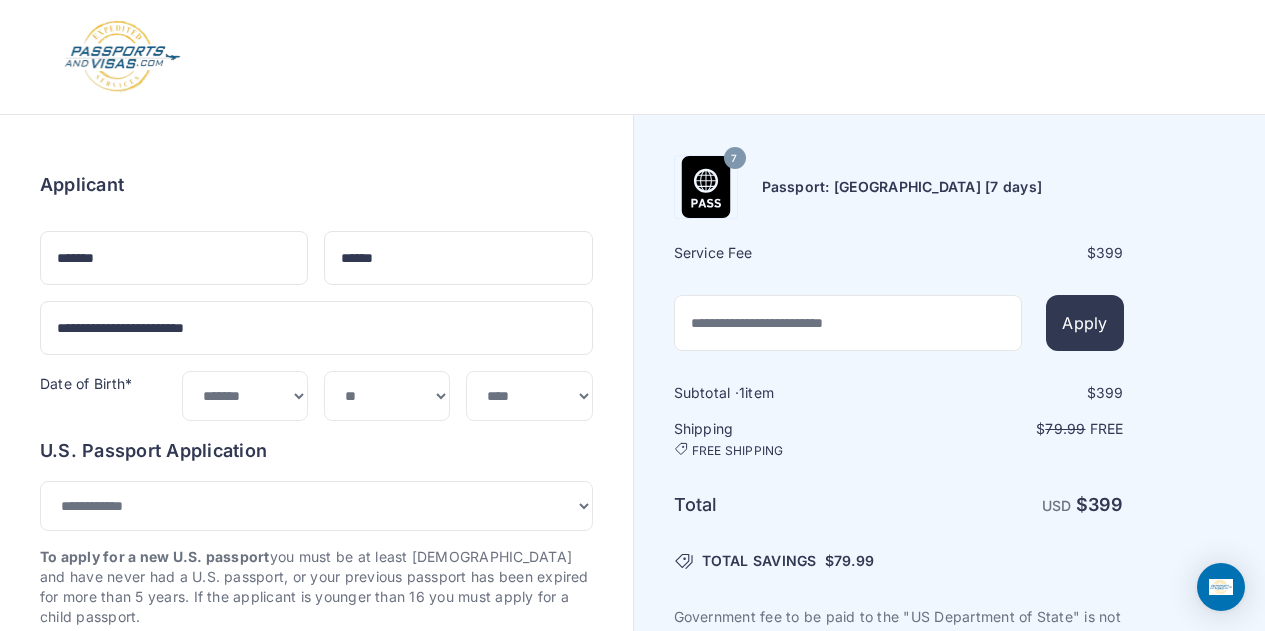 select on "***" 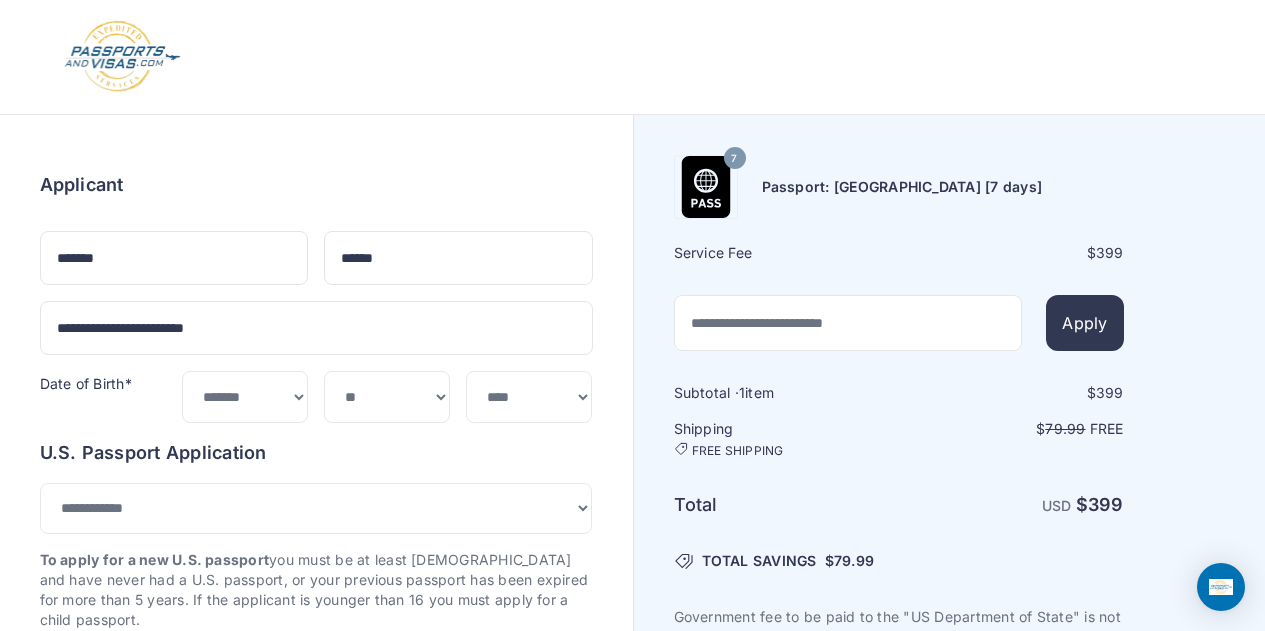 scroll, scrollTop: 1578, scrollLeft: 0, axis: vertical 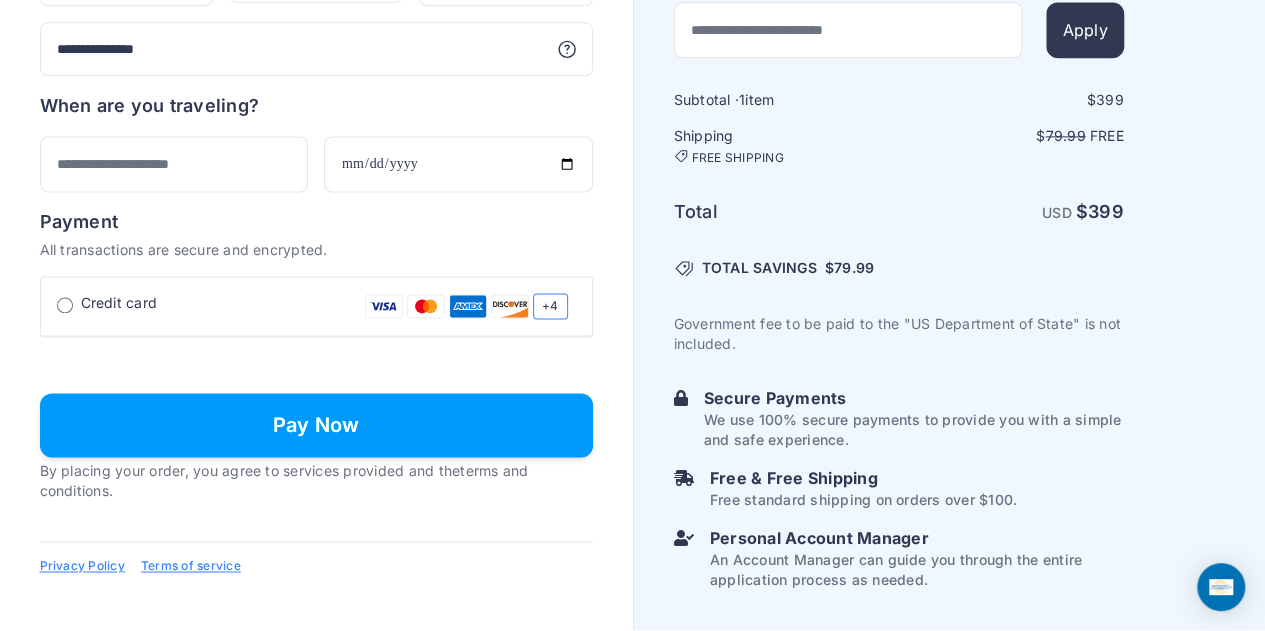 click on "Pay Now" at bounding box center [316, 425] 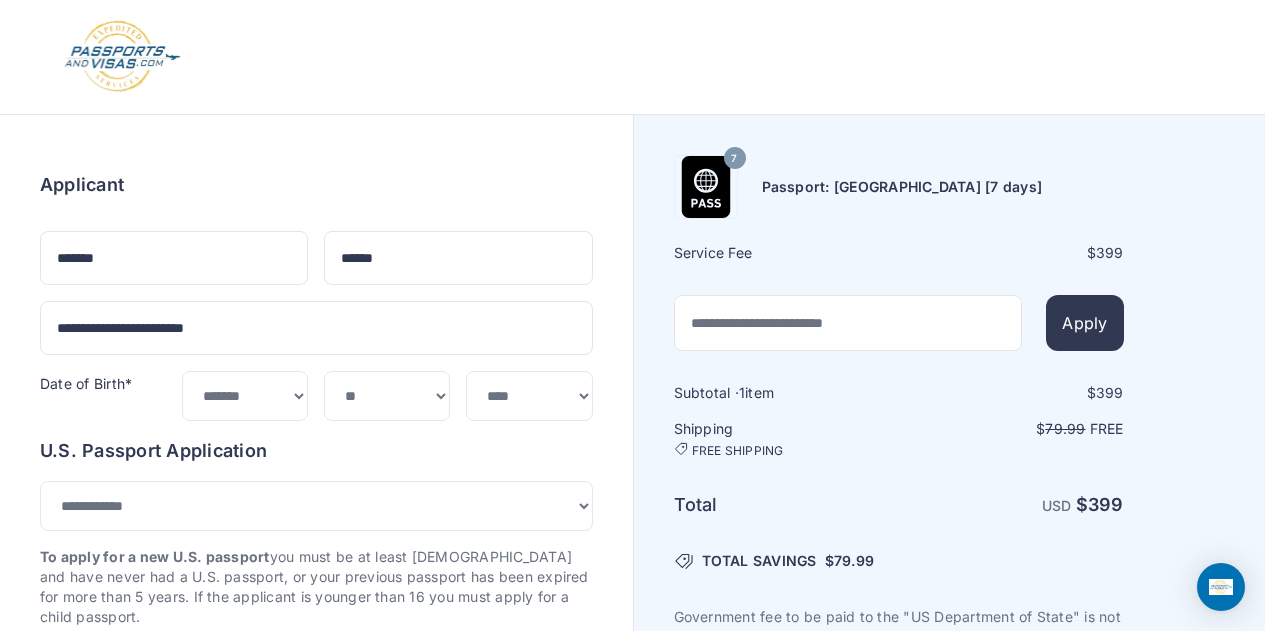 select on "***" 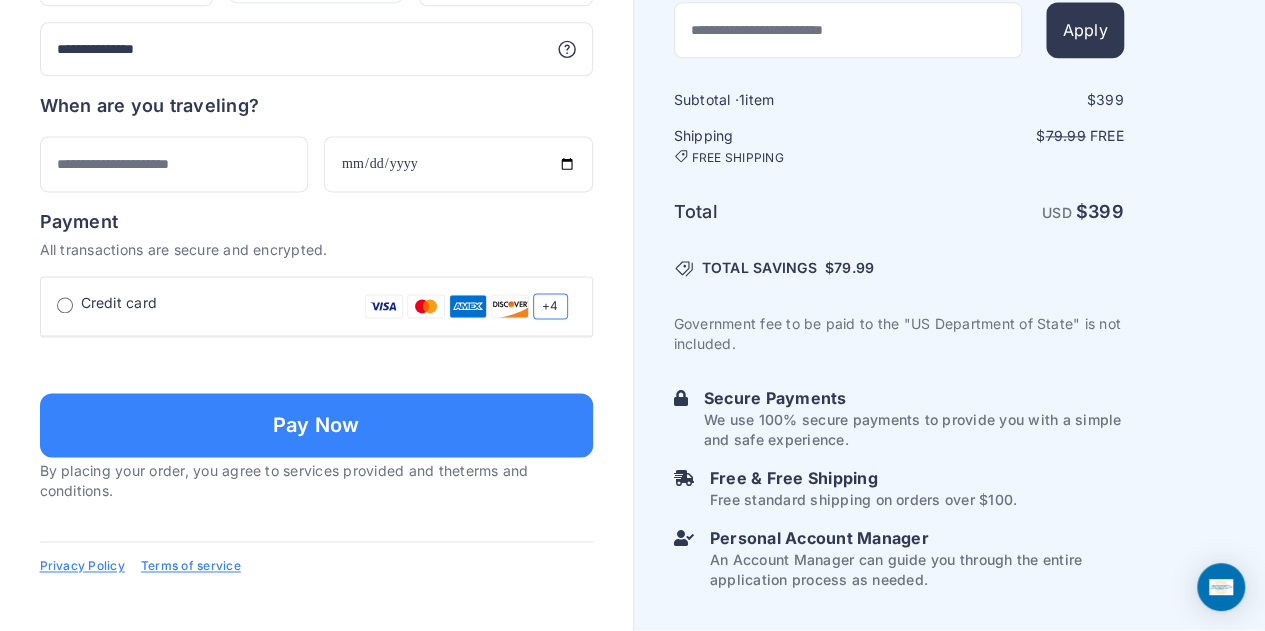 scroll, scrollTop: 0, scrollLeft: 0, axis: both 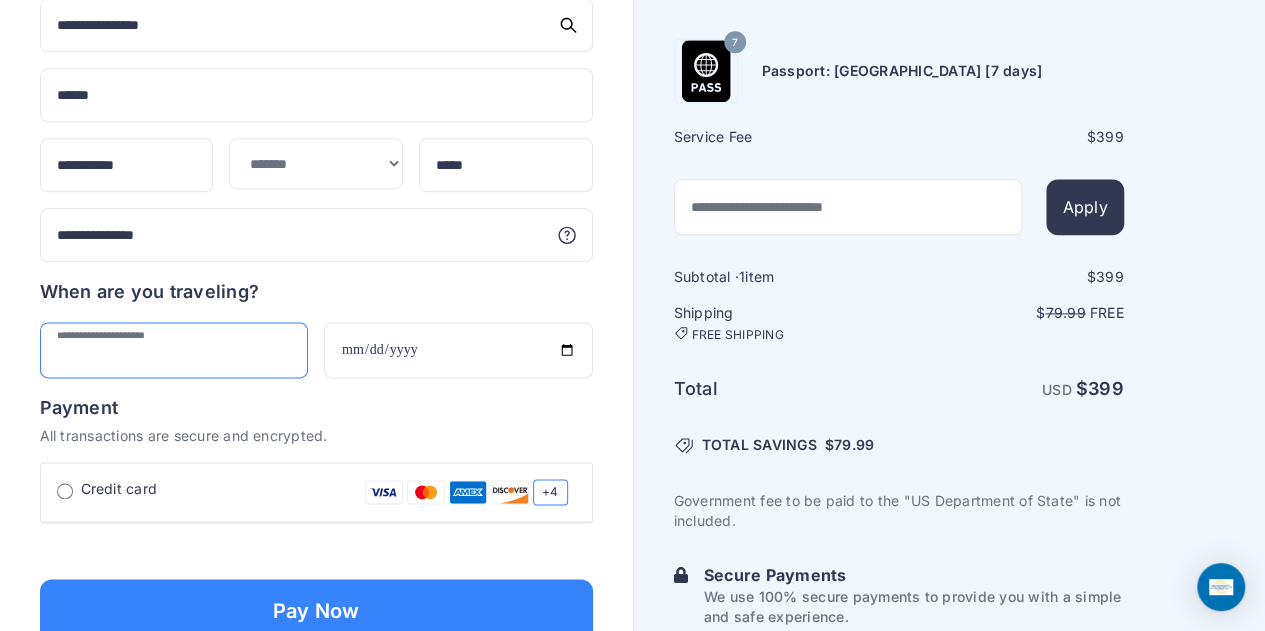click at bounding box center (174, 350) 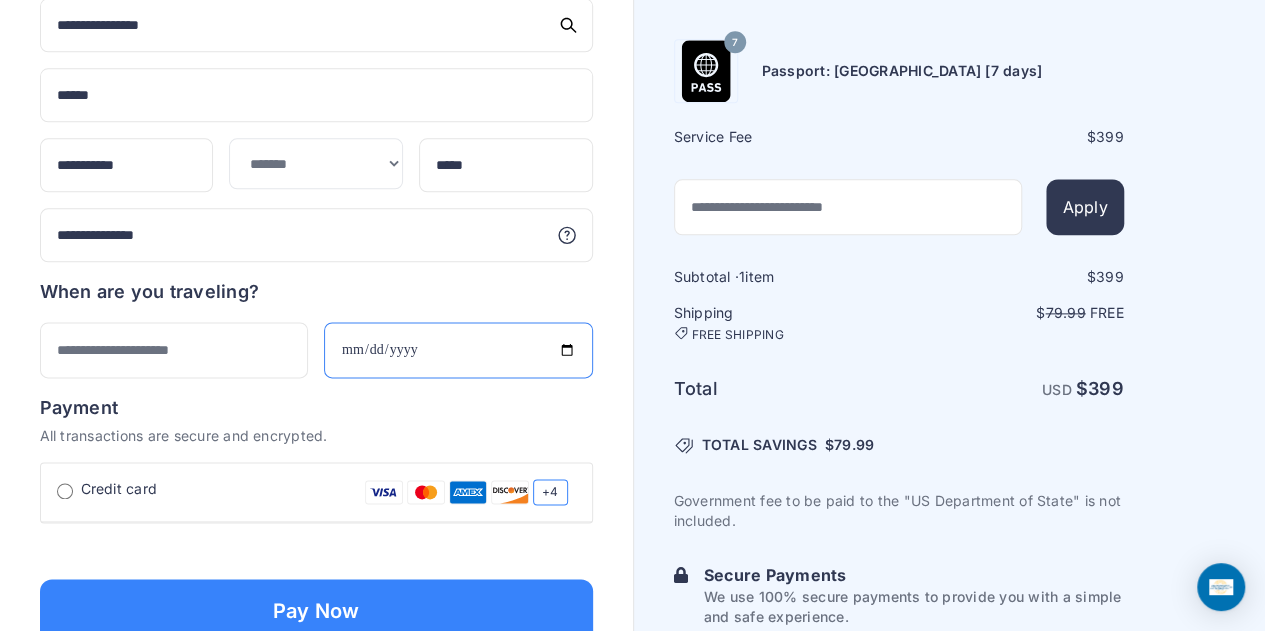click at bounding box center [458, 350] 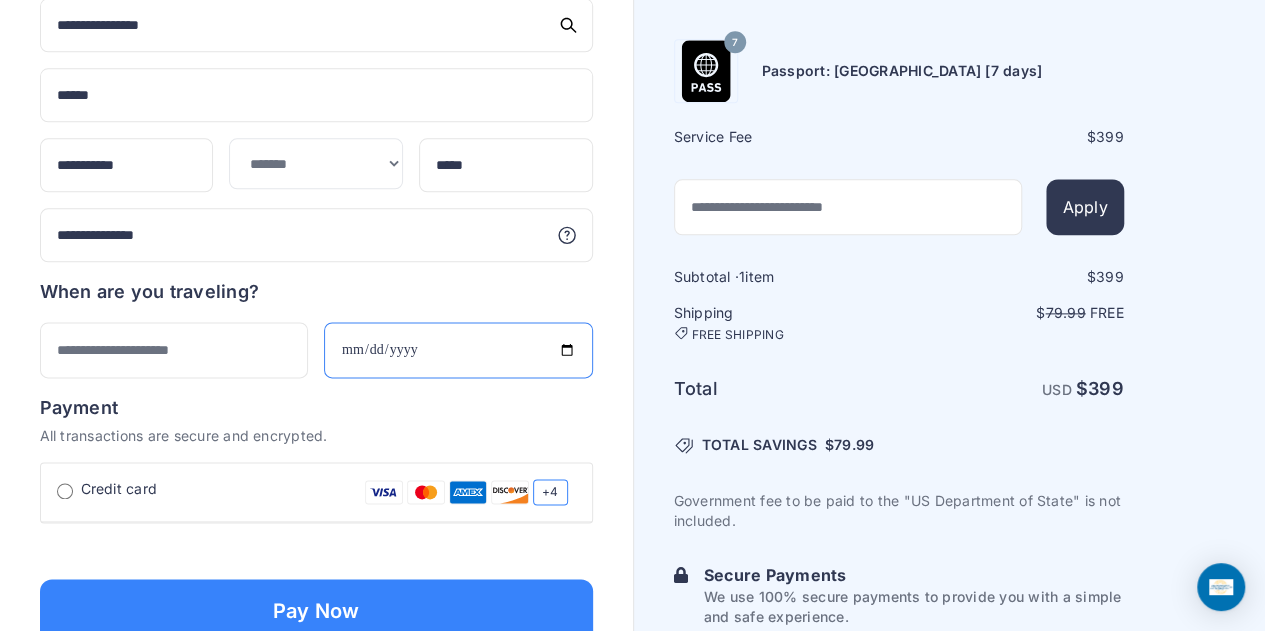 type on "**********" 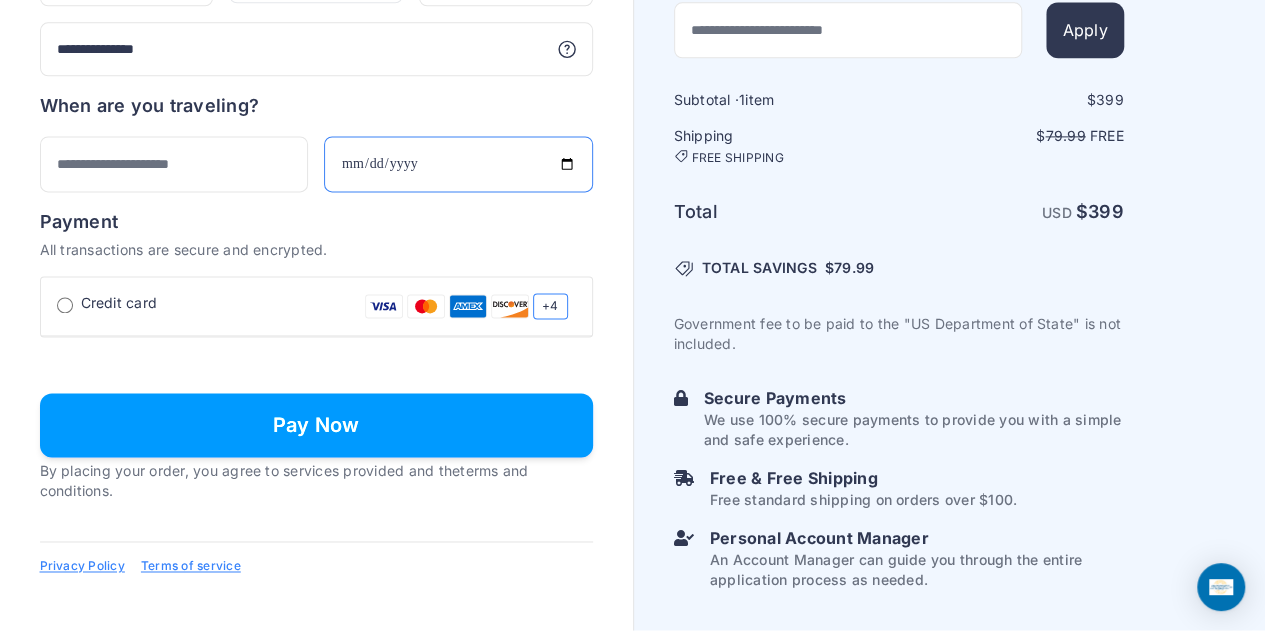 scroll, scrollTop: 1579, scrollLeft: 0, axis: vertical 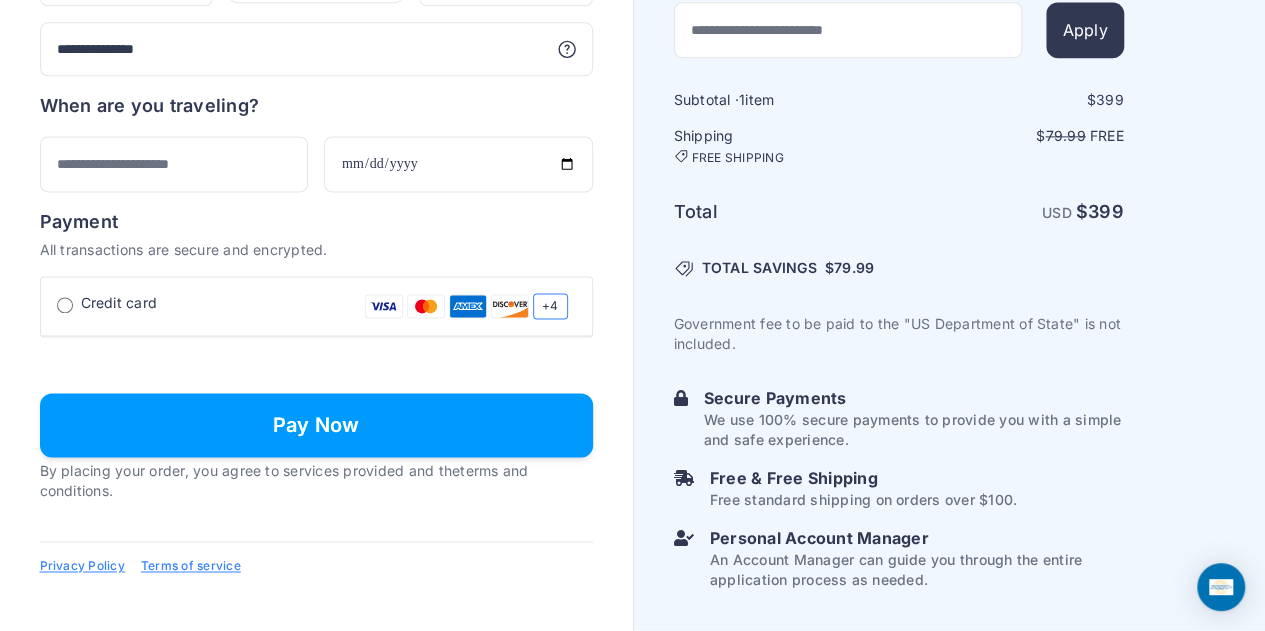 click on "Pay Now" at bounding box center [316, 425] 